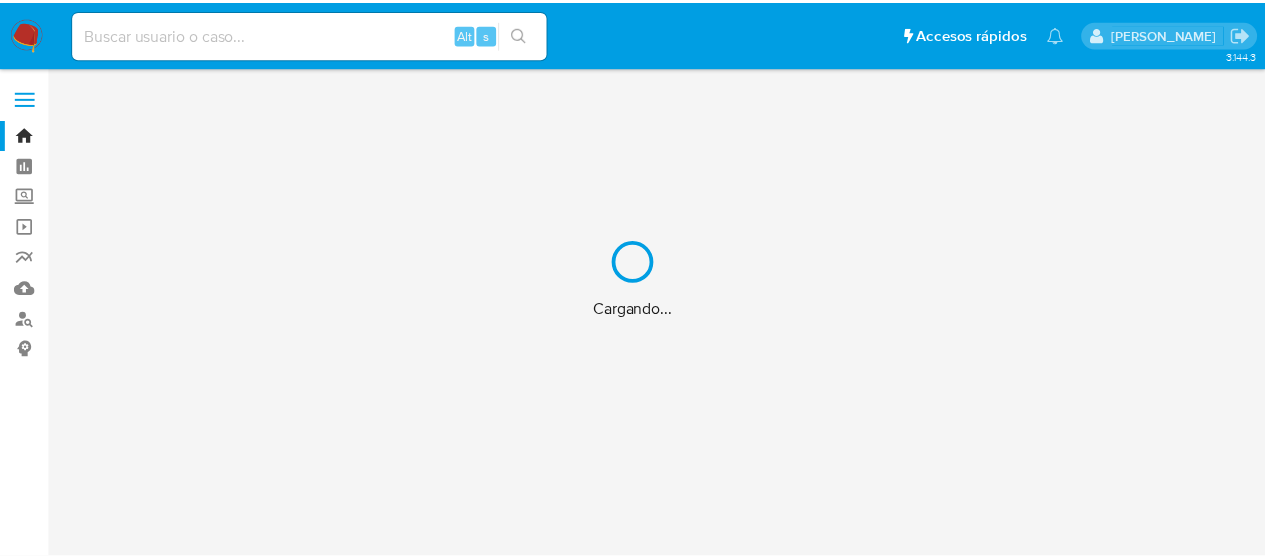 scroll, scrollTop: 0, scrollLeft: 0, axis: both 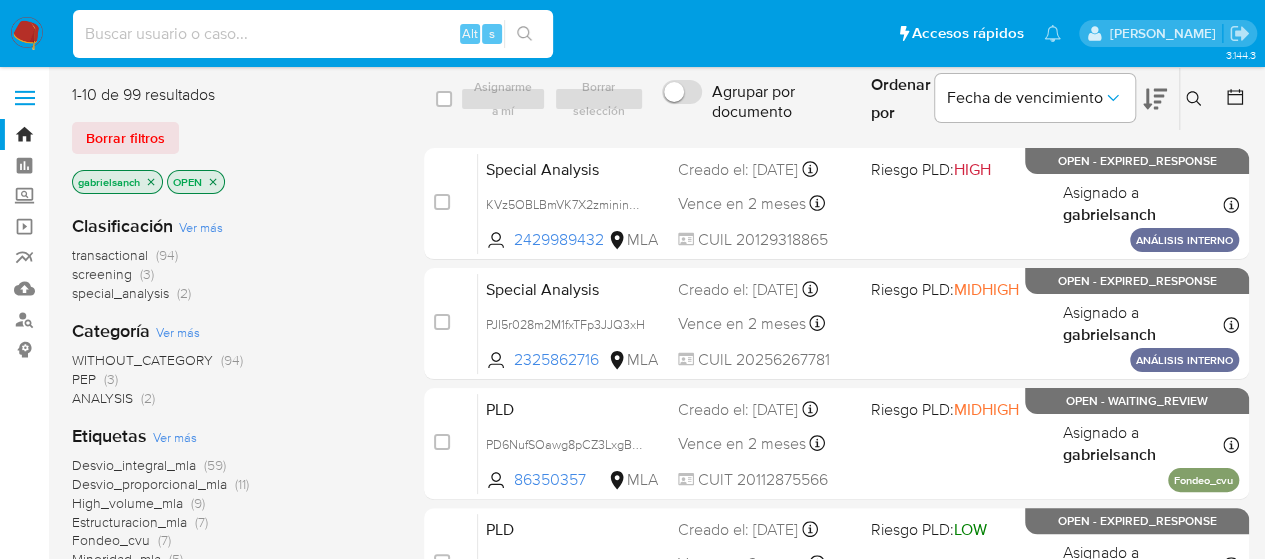 paste on "kdkwkN9robpx0Ppf0NoiiOTc" 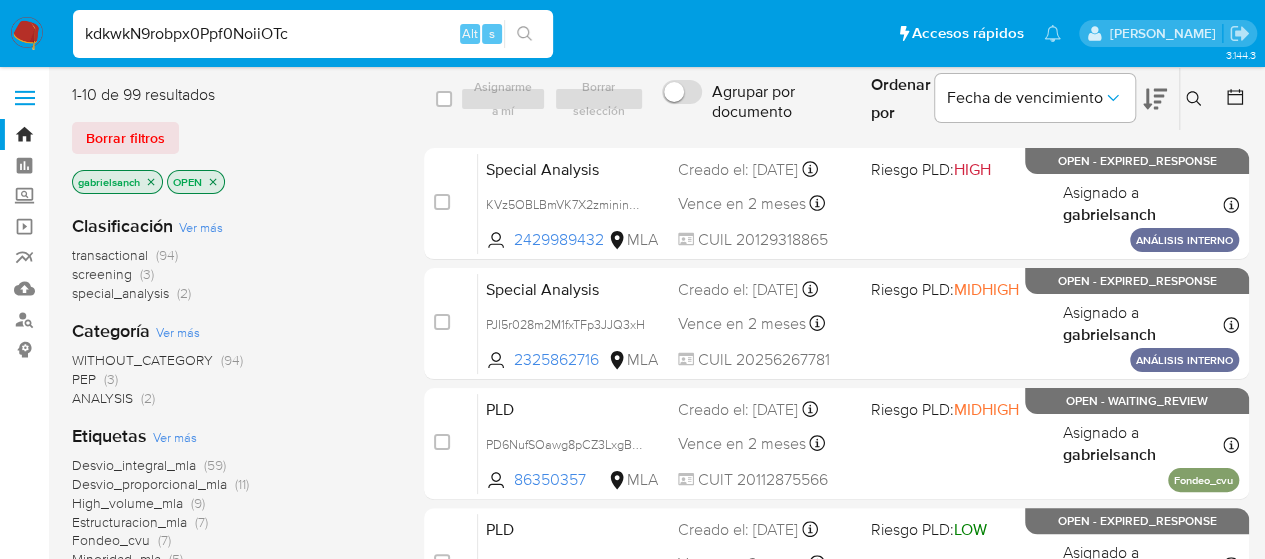 type on "kdkwkN9robpx0Ppf0NoiiOTc" 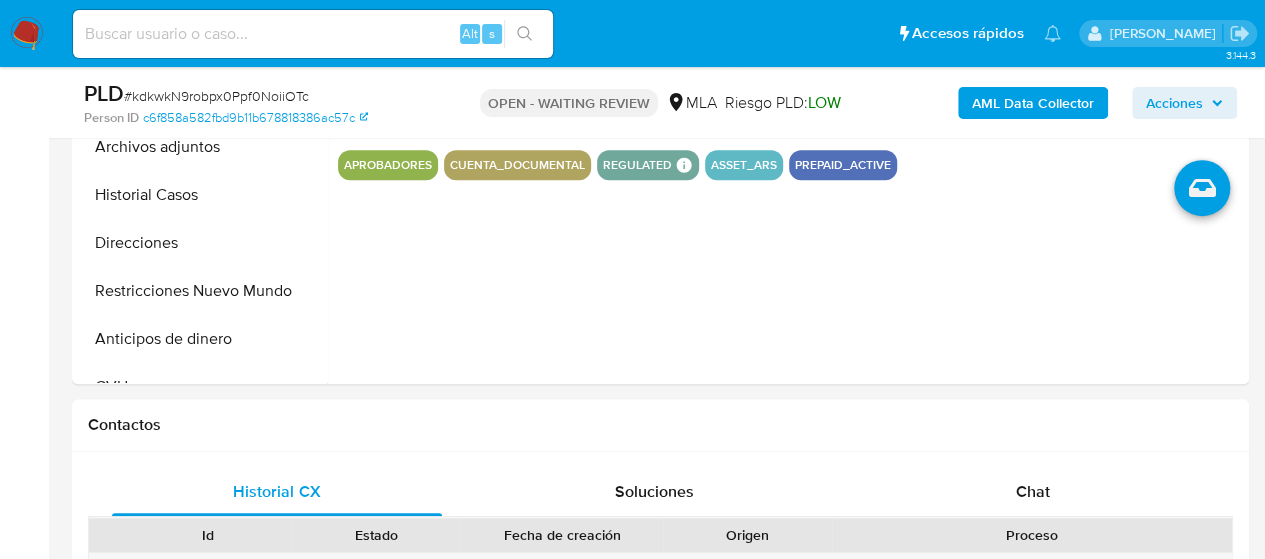 scroll, scrollTop: 877, scrollLeft: 0, axis: vertical 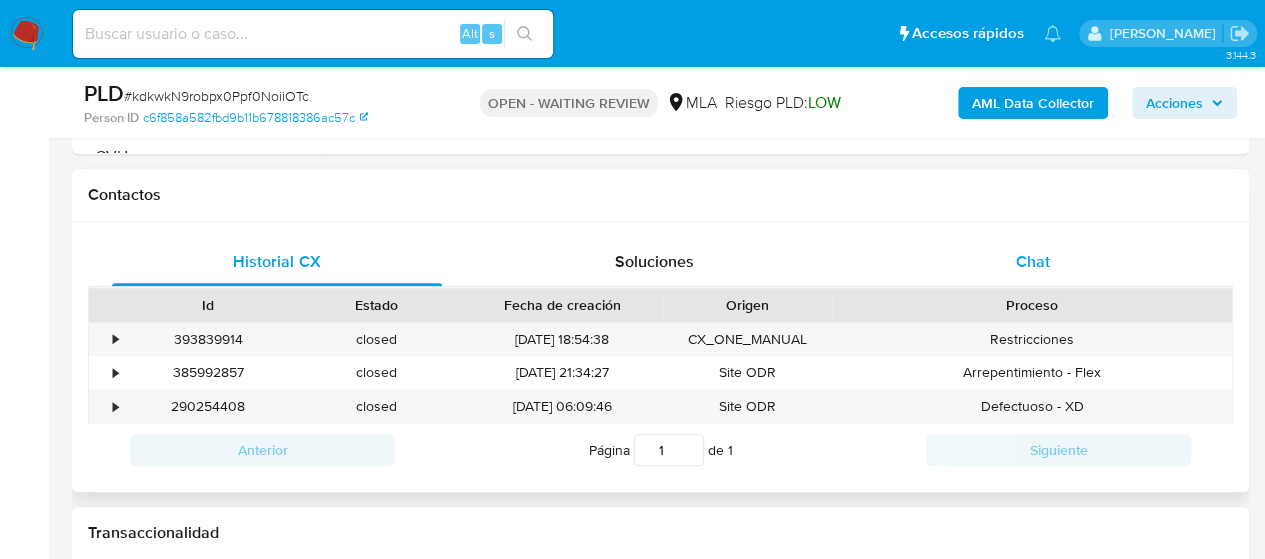 click on "Chat" at bounding box center (1033, 262) 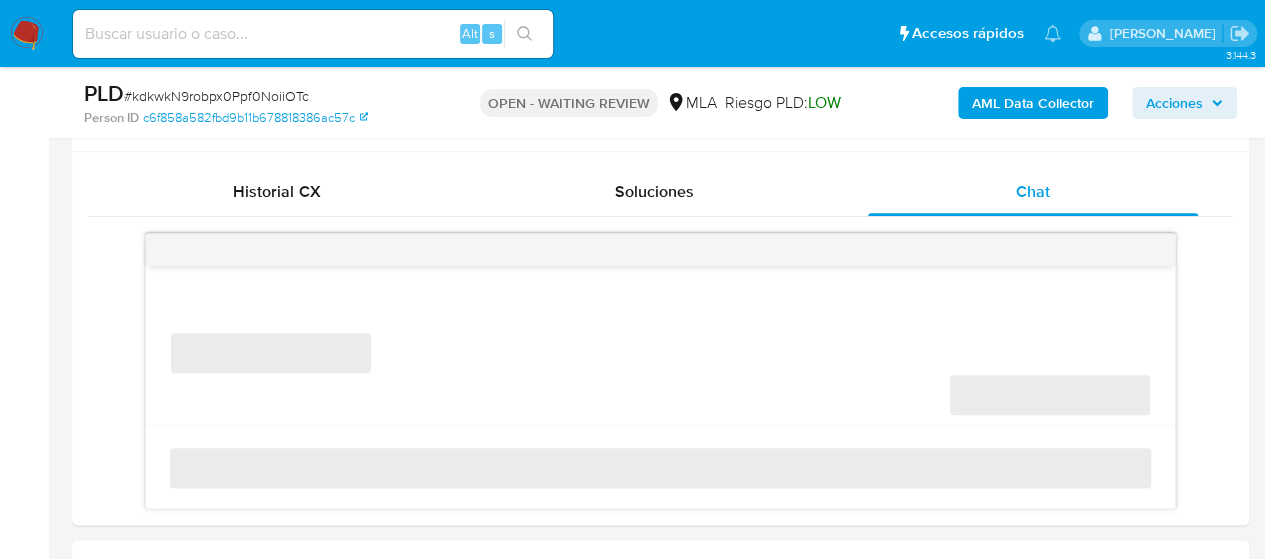 scroll, scrollTop: 956, scrollLeft: 0, axis: vertical 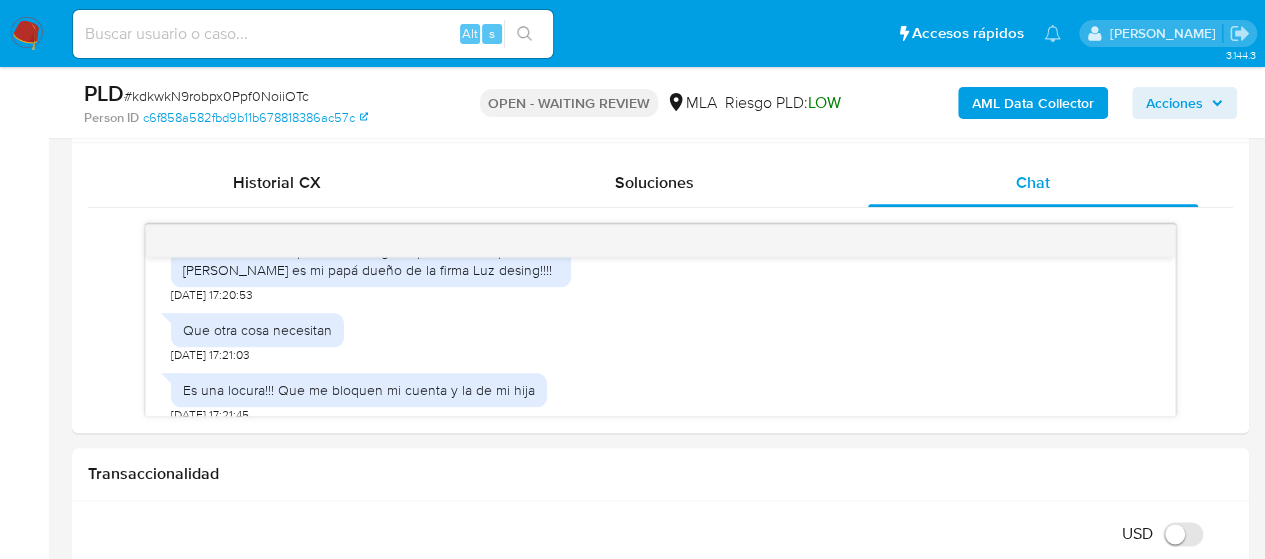 click at bounding box center (27, 34) 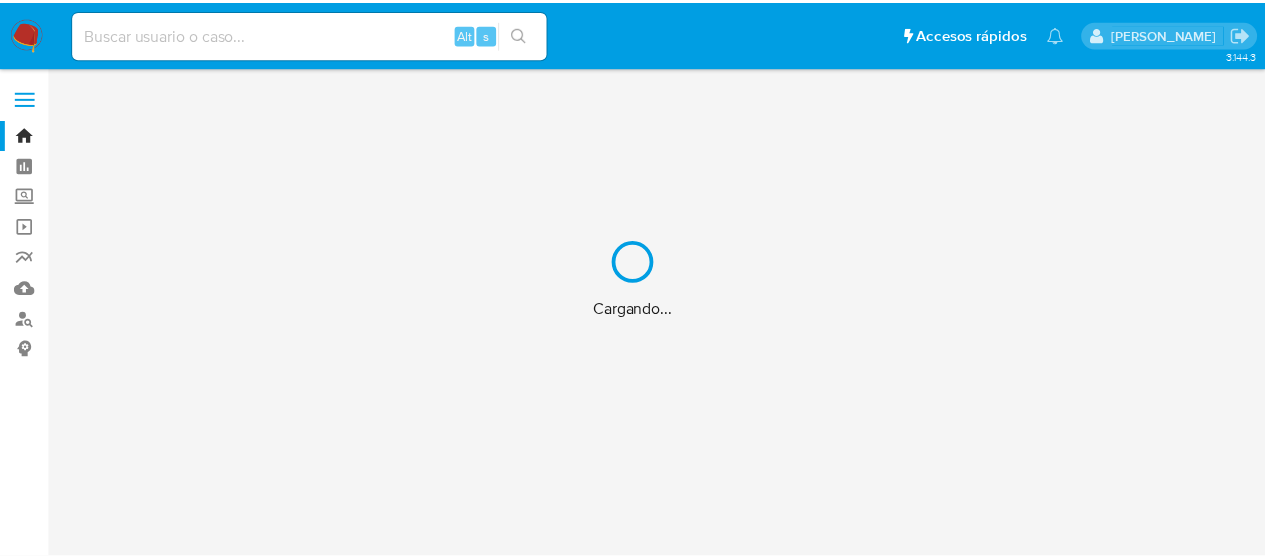 scroll, scrollTop: 0, scrollLeft: 0, axis: both 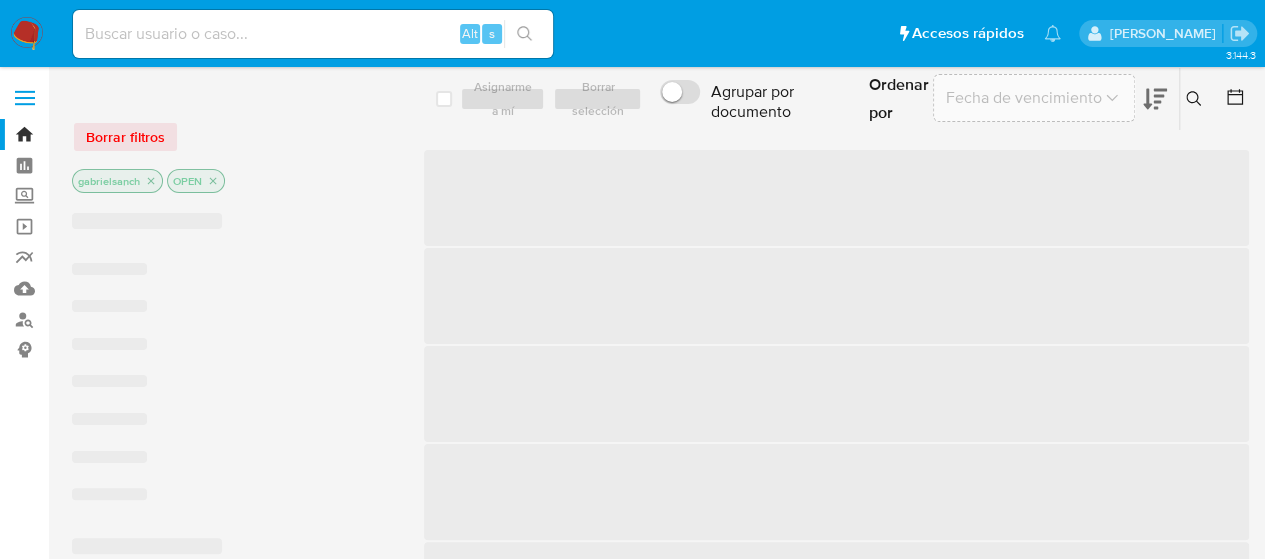 click at bounding box center (313, 34) 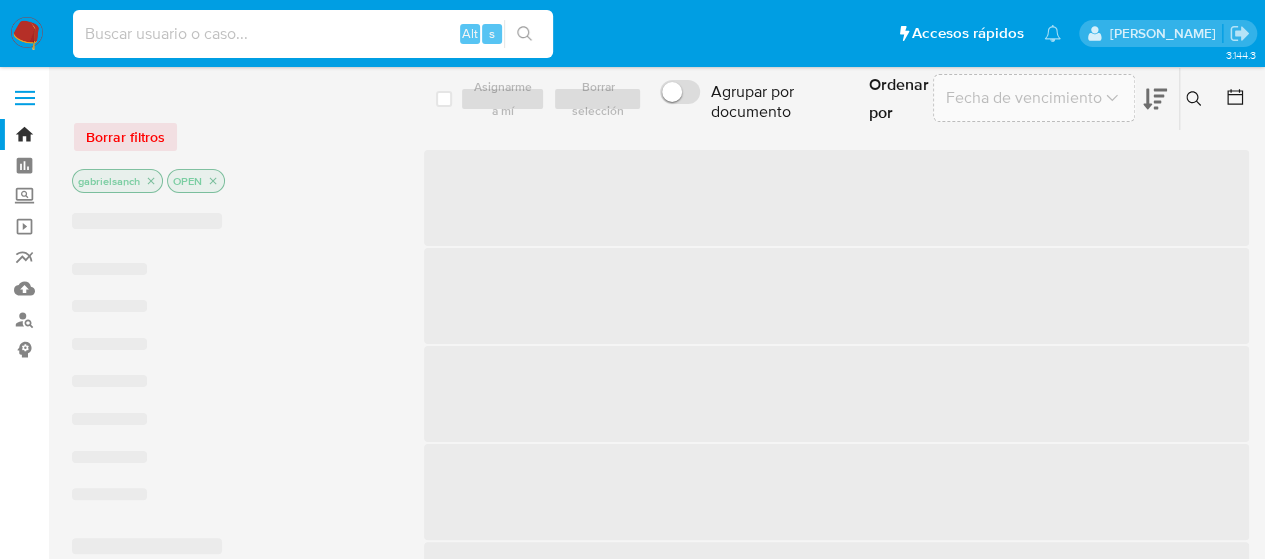 paste on "aMMG94hmIMnYjnHxxFHyfa6l" 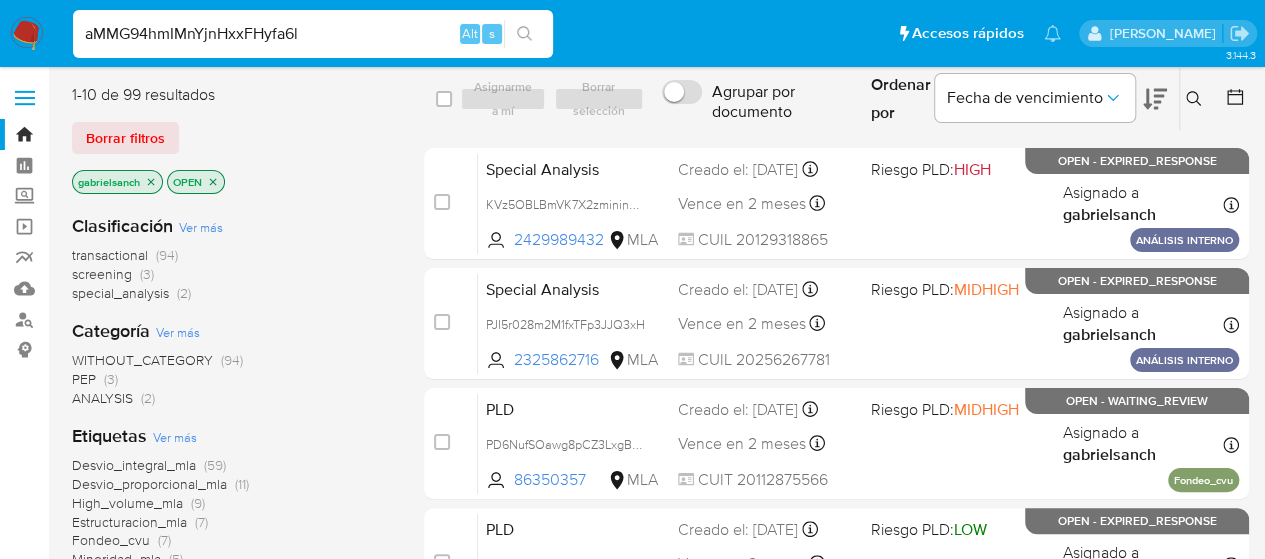 type on "aMMG94hmIMnYjnHxxFHyfa6l" 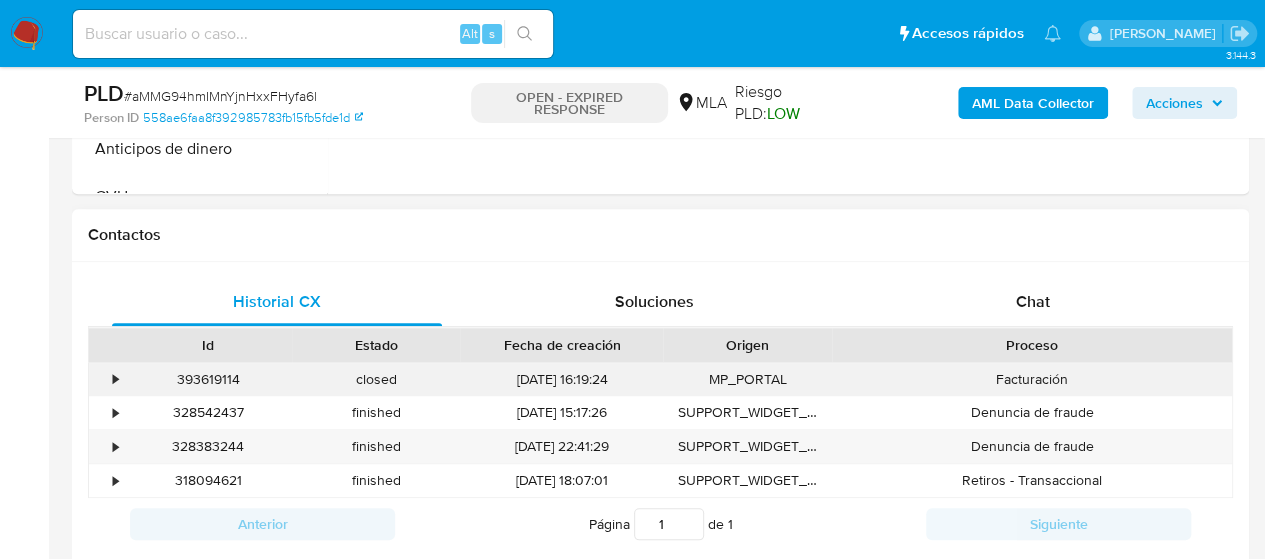 scroll, scrollTop: 900, scrollLeft: 0, axis: vertical 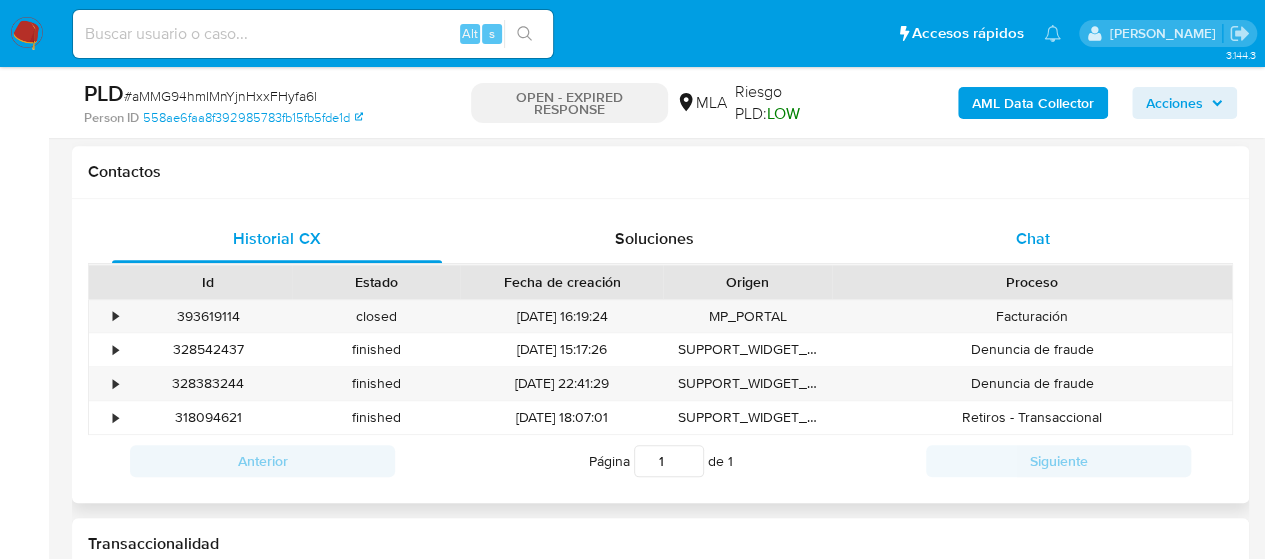 click on "Chat" at bounding box center [1033, 239] 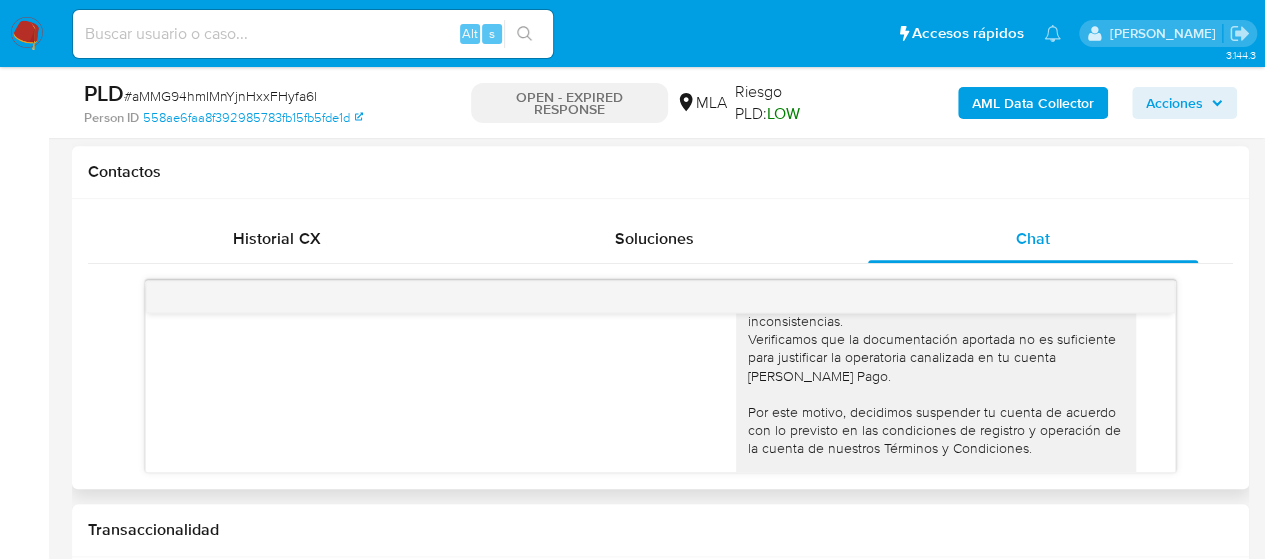 scroll, scrollTop: 2066, scrollLeft: 0, axis: vertical 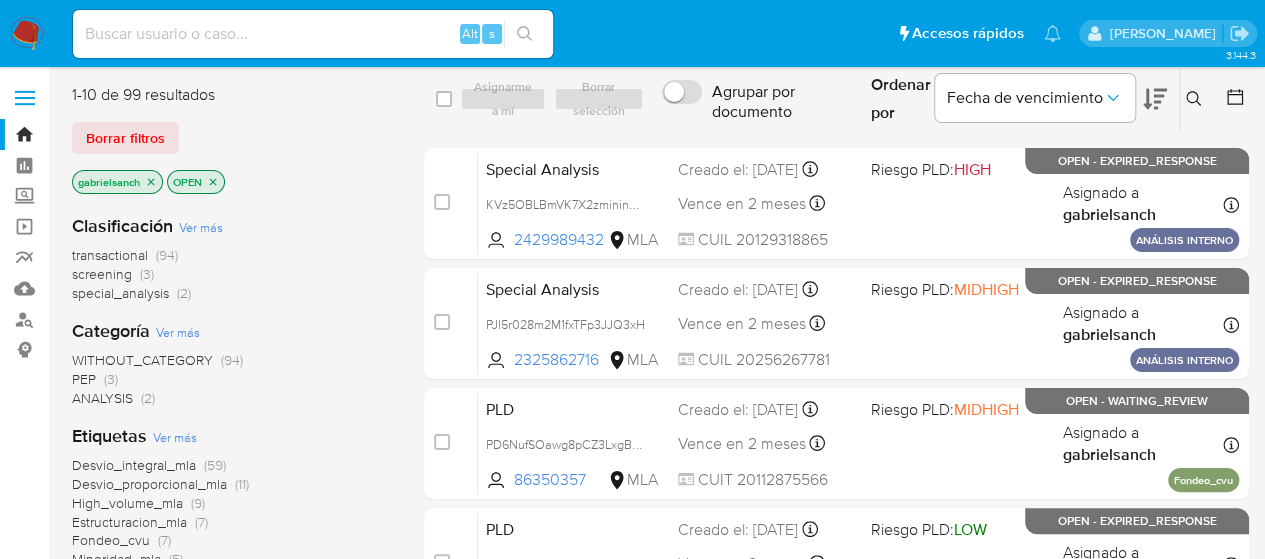 click at bounding box center [1196, 99] 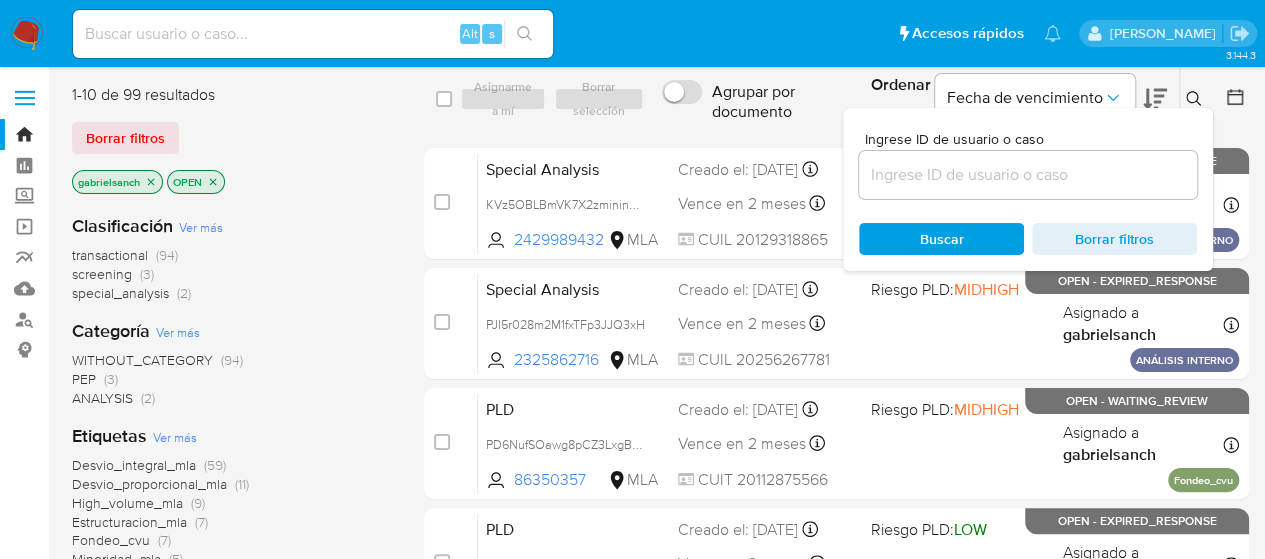 drag, startPoint x: 994, startPoint y: 156, endPoint x: 997, endPoint y: 191, distance: 35.128338 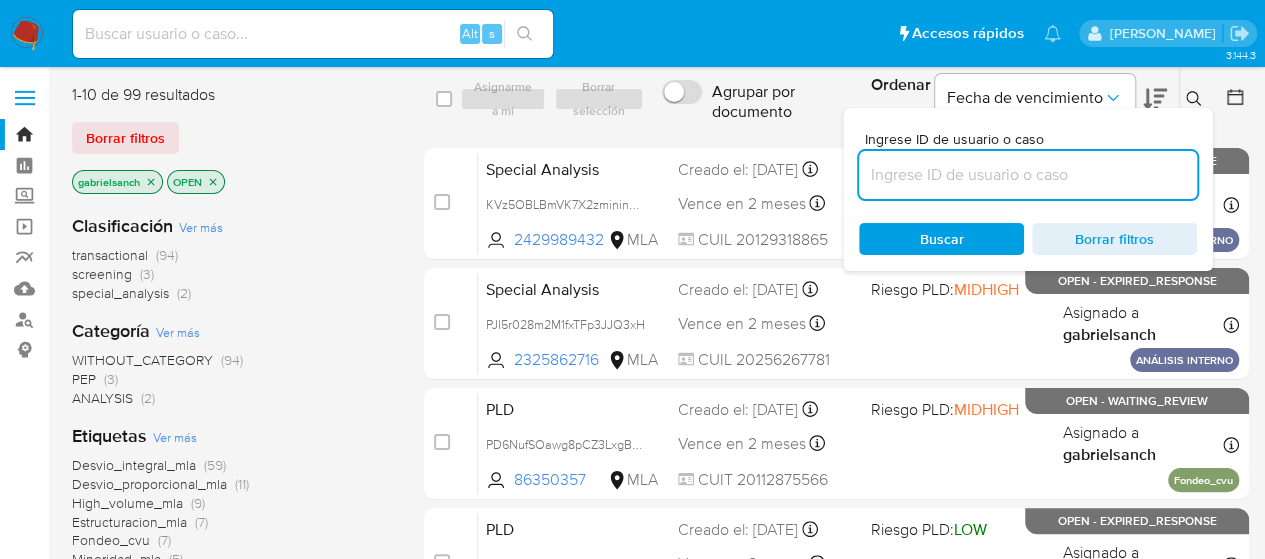 paste on "aMMG94hmIMnYjnHxxFHyfa6l" 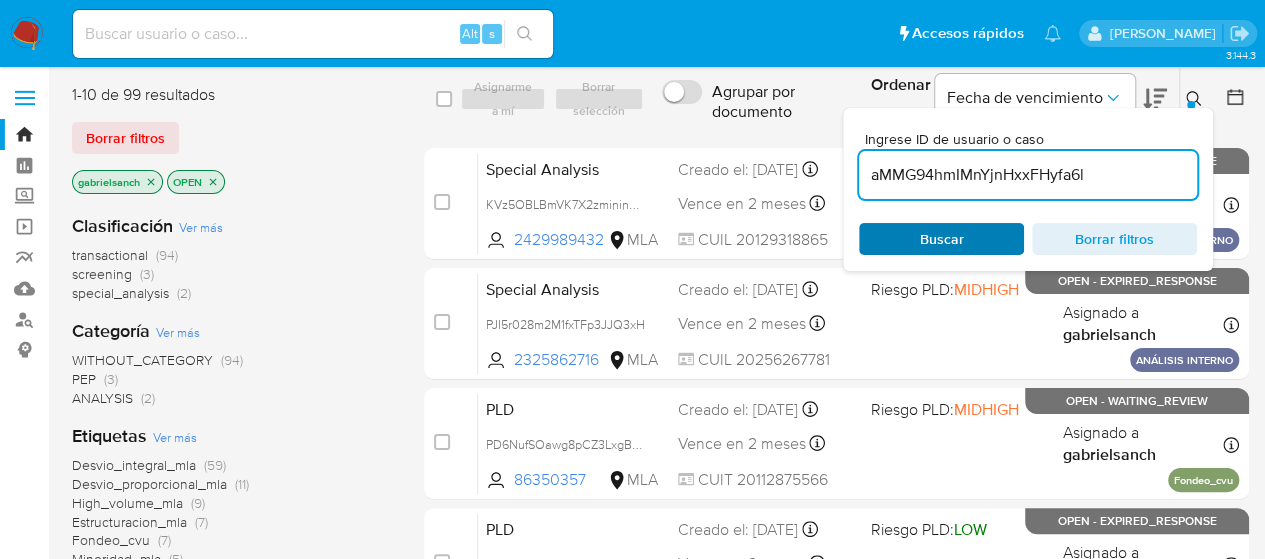 type on "aMMG94hmIMnYjnHxxFHyfa6l" 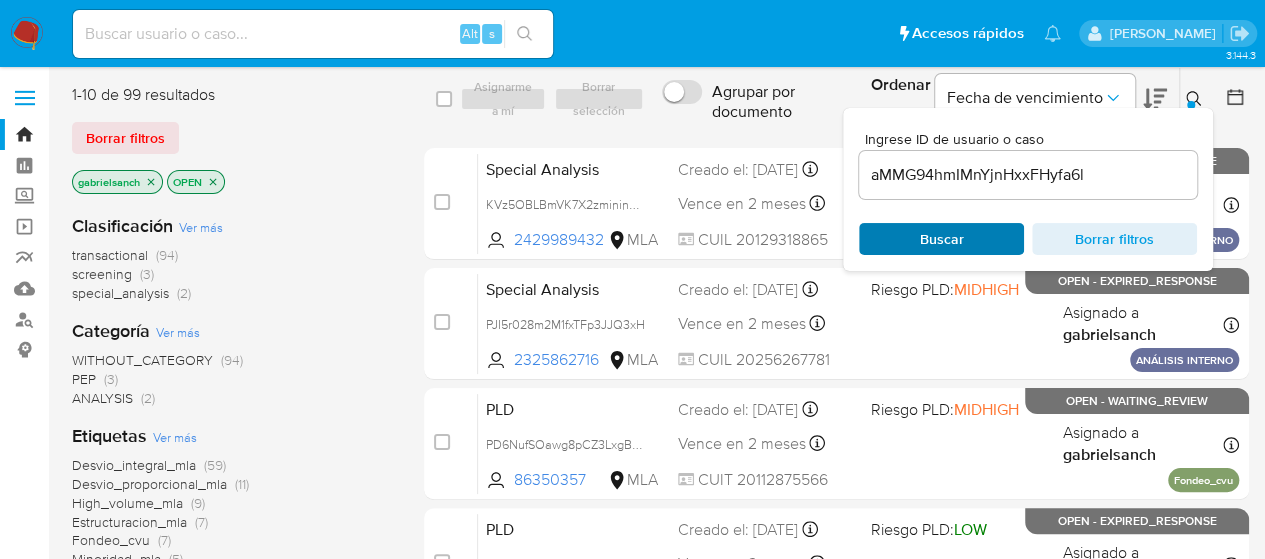 click on "Buscar" at bounding box center [942, 239] 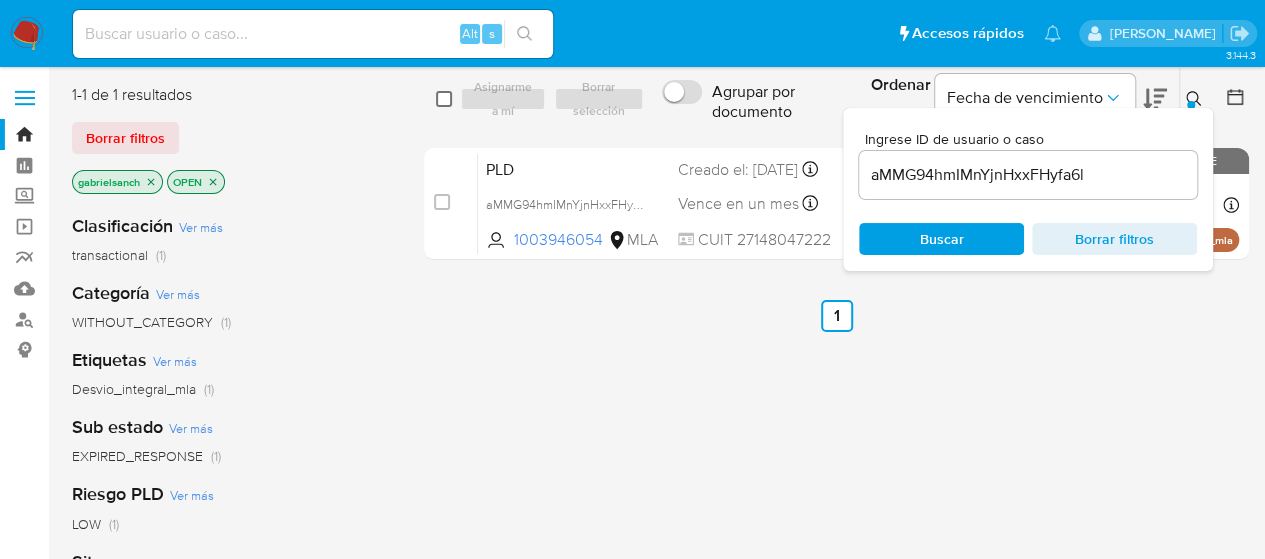 click at bounding box center [444, 99] 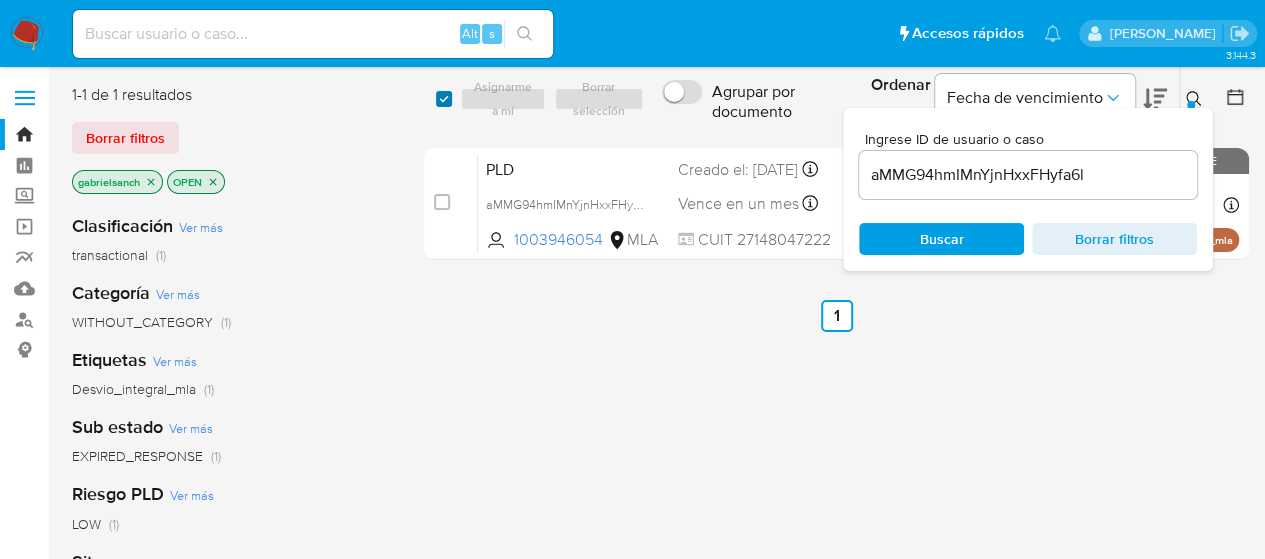 checkbox on "true" 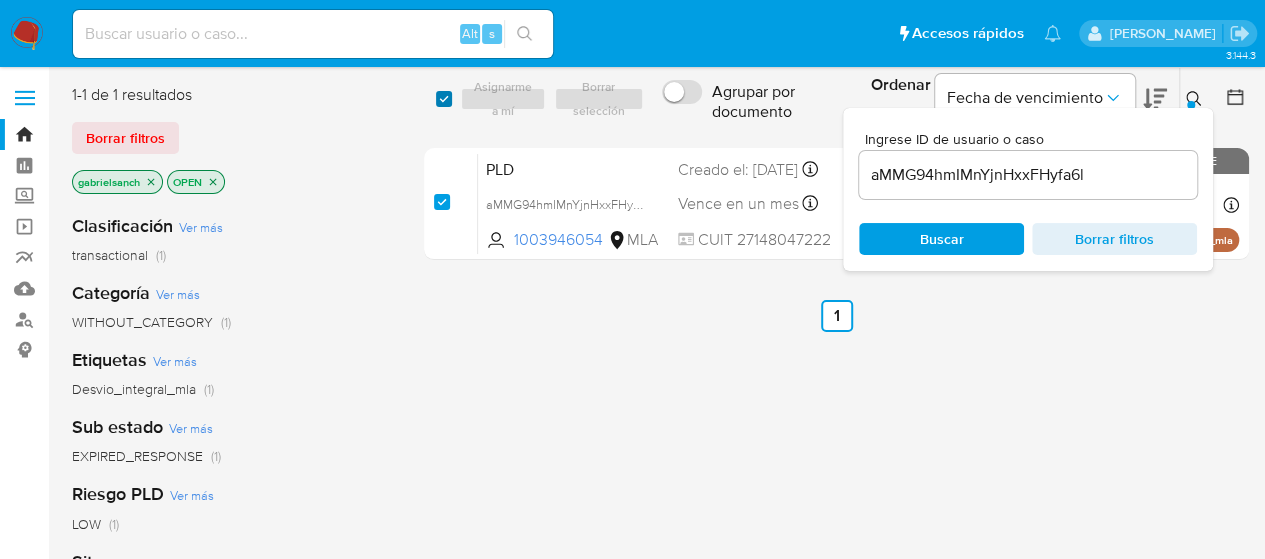 checkbox on "true" 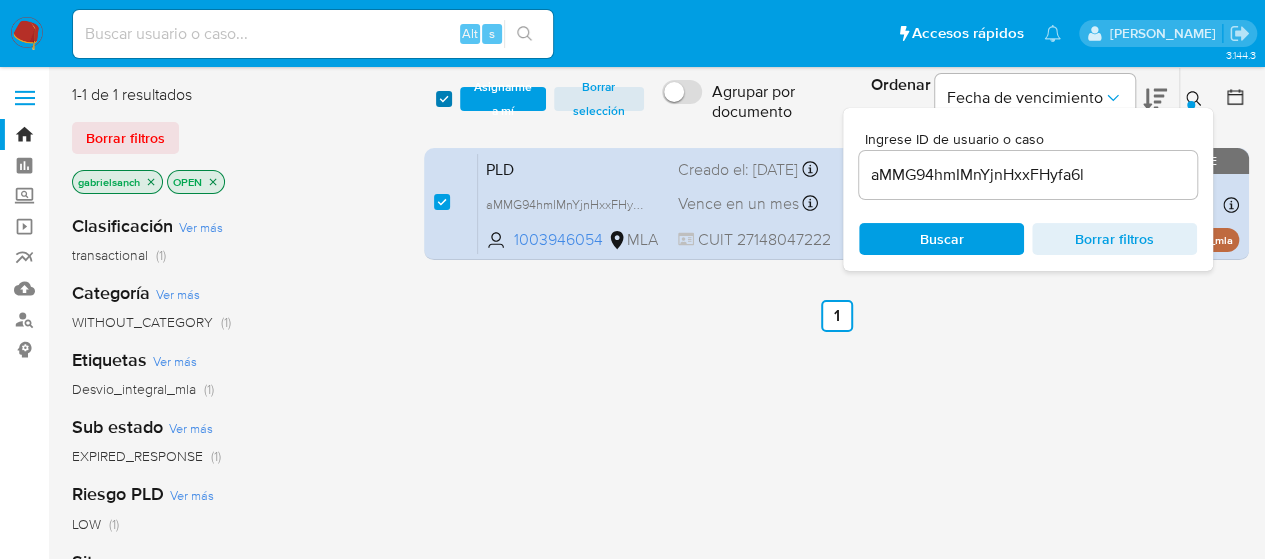 click at bounding box center (444, 99) 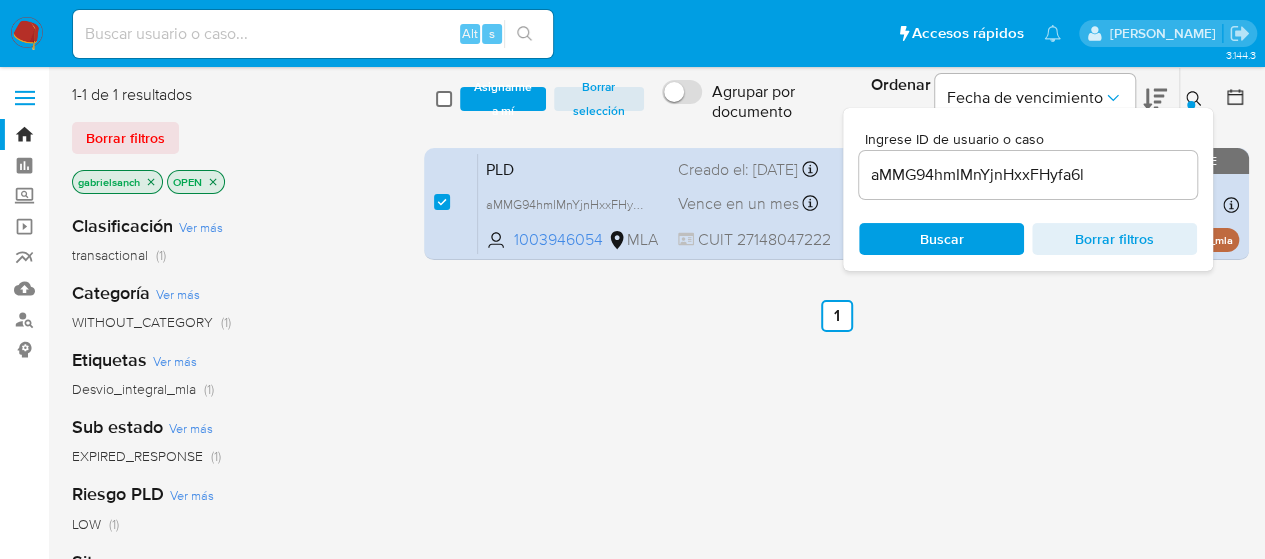 checkbox on "false" 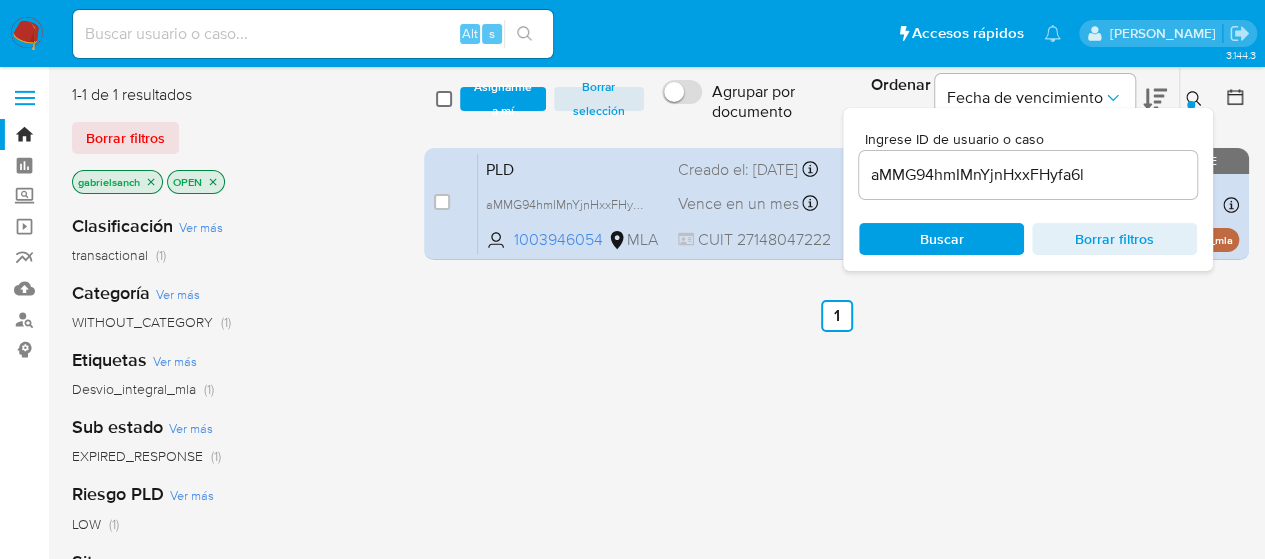 checkbox on "false" 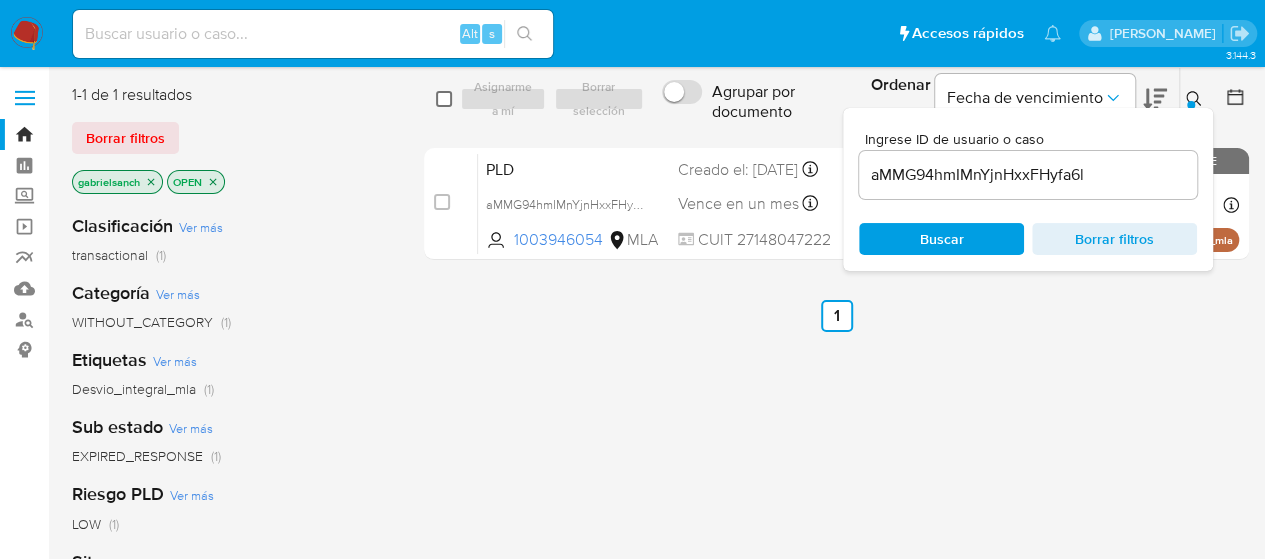 click at bounding box center [444, 99] 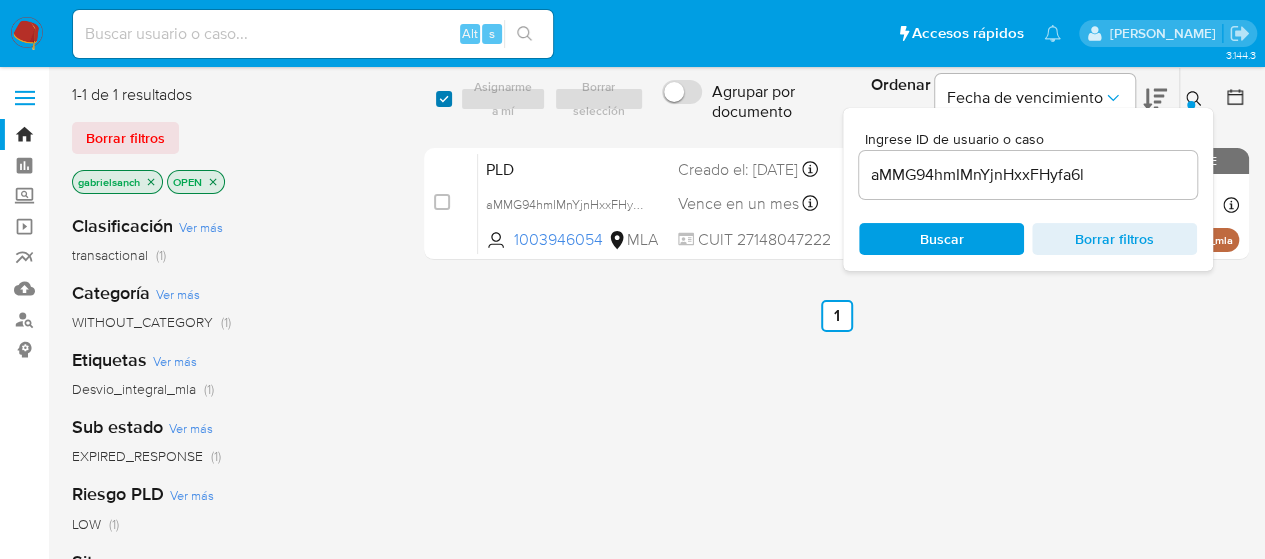 checkbox on "true" 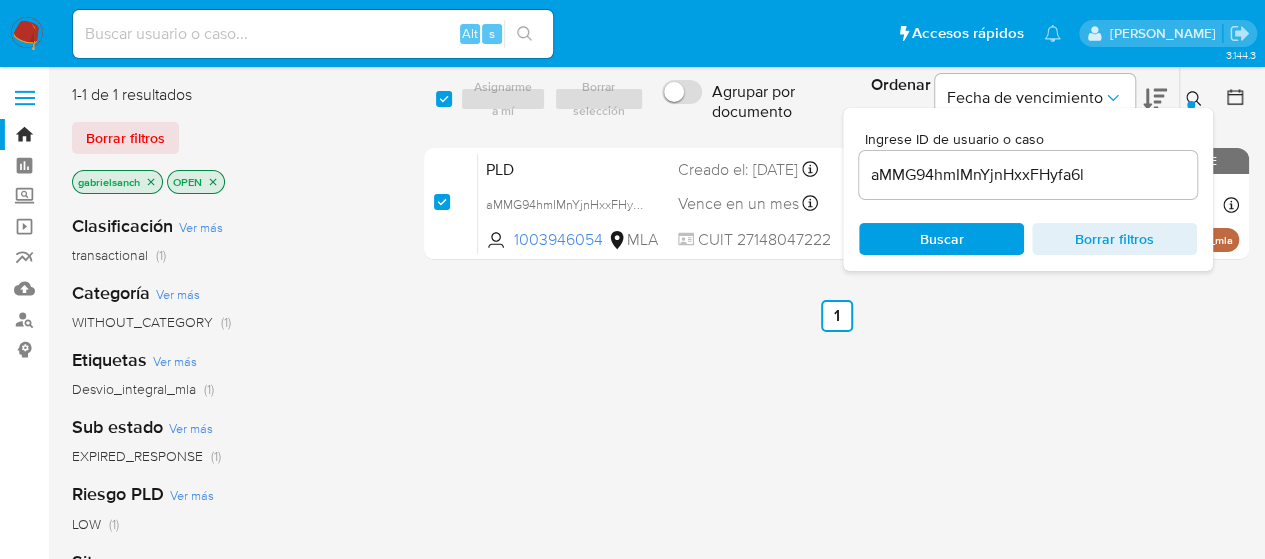 checkbox on "true" 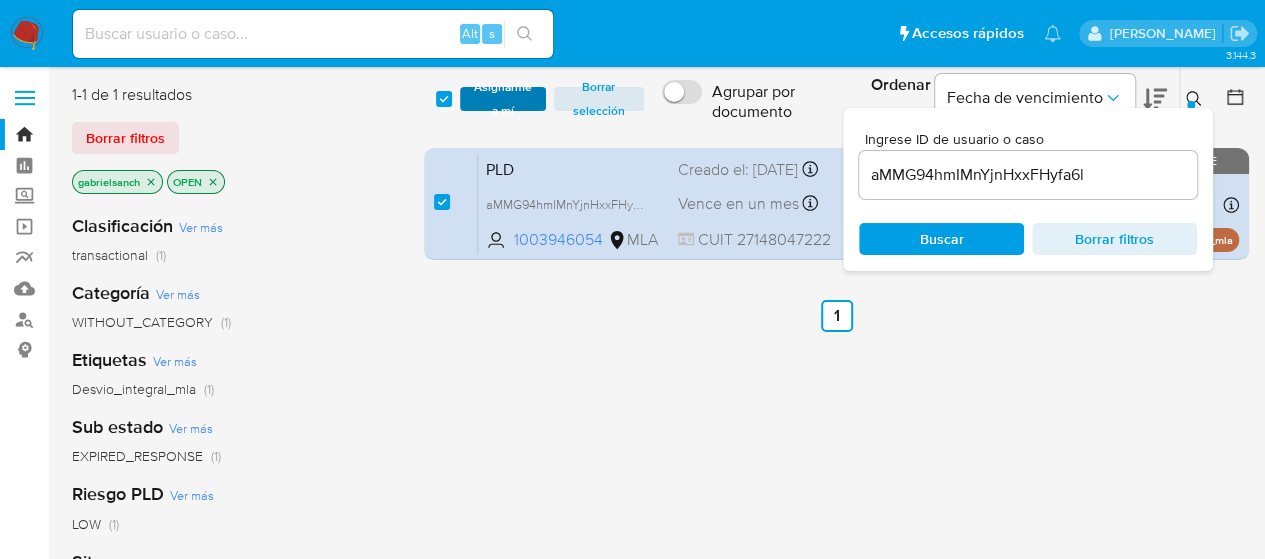 click on "Asignarme a mí" at bounding box center [503, 99] 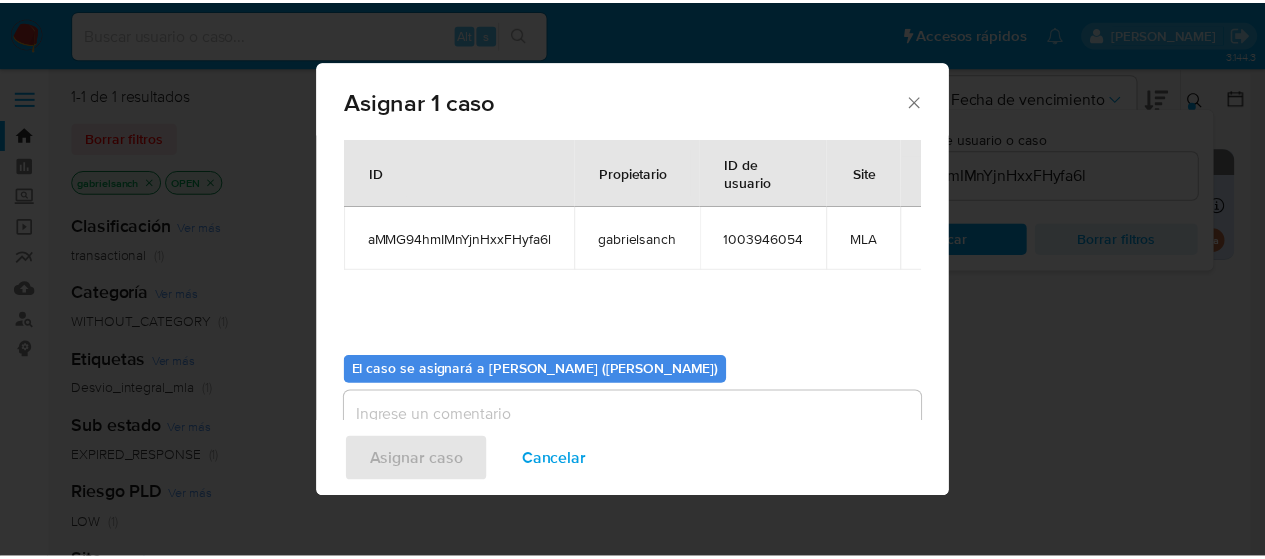scroll, scrollTop: 102, scrollLeft: 0, axis: vertical 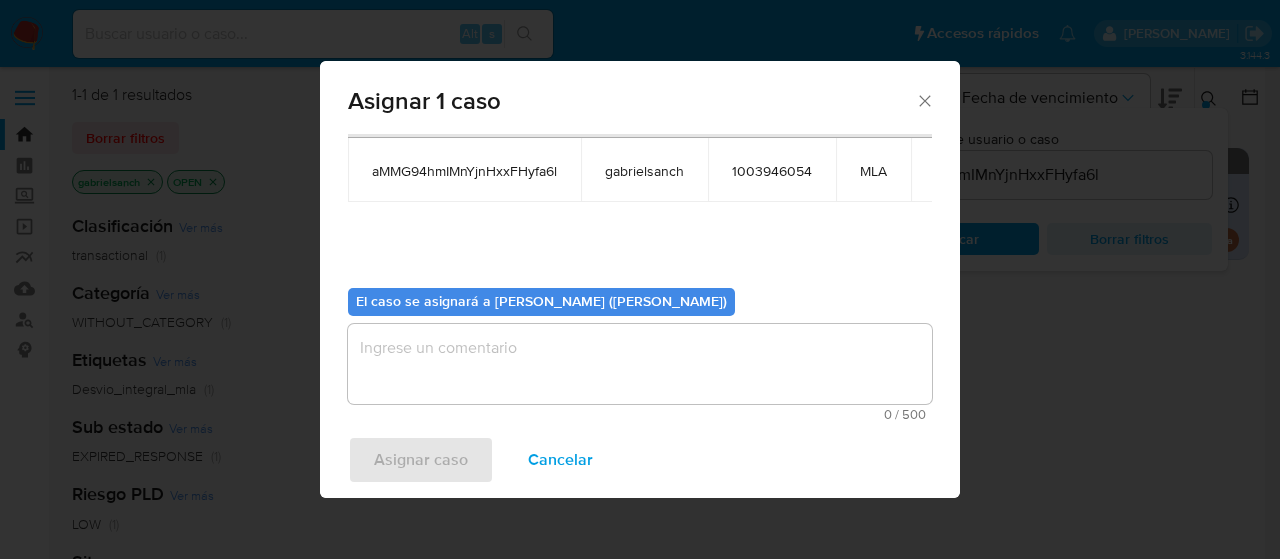 click at bounding box center (640, 364) 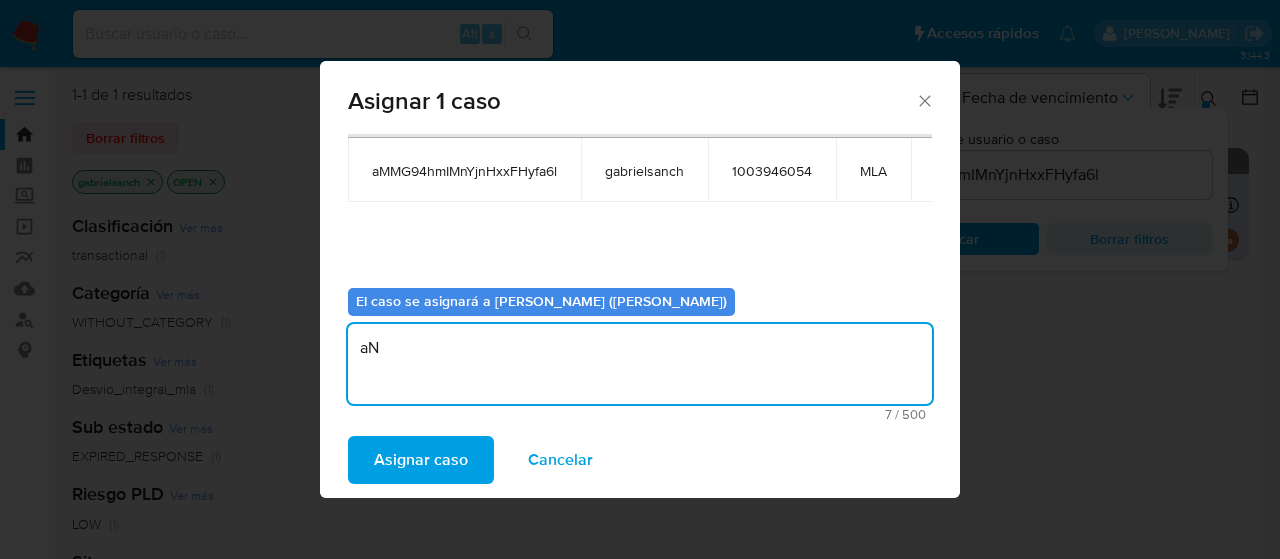type on "a" 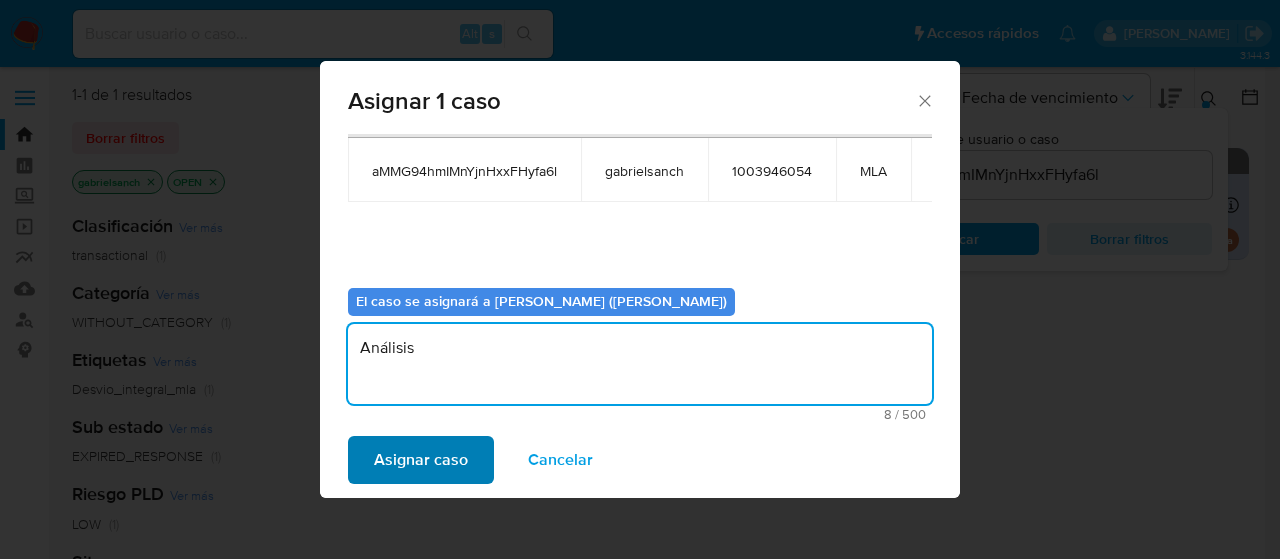type on "Análisis" 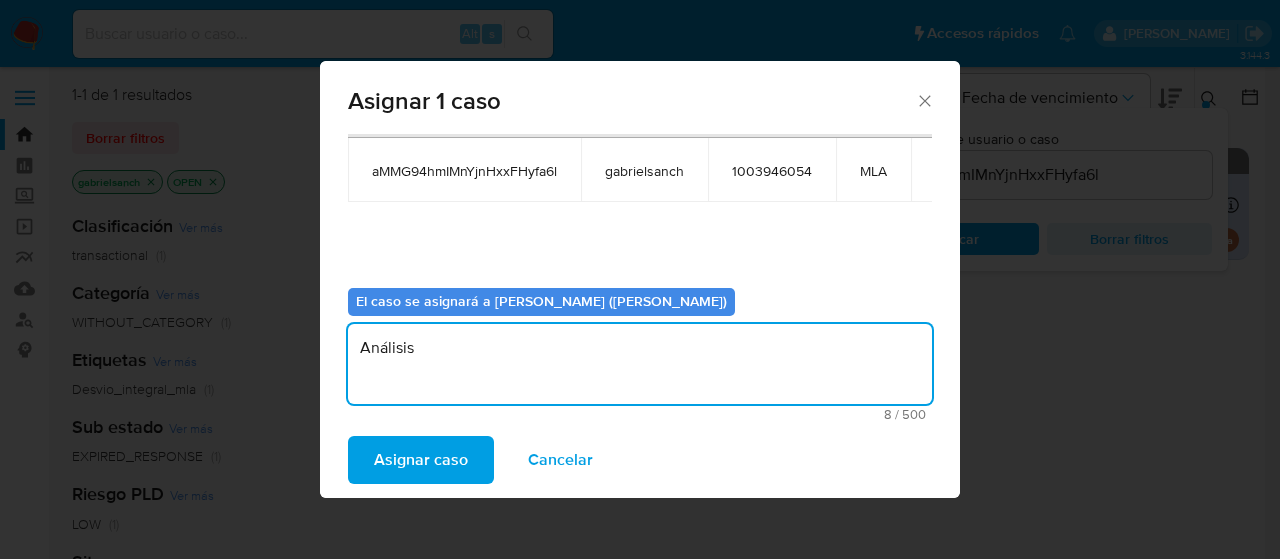click on "Asignar caso" at bounding box center [421, 460] 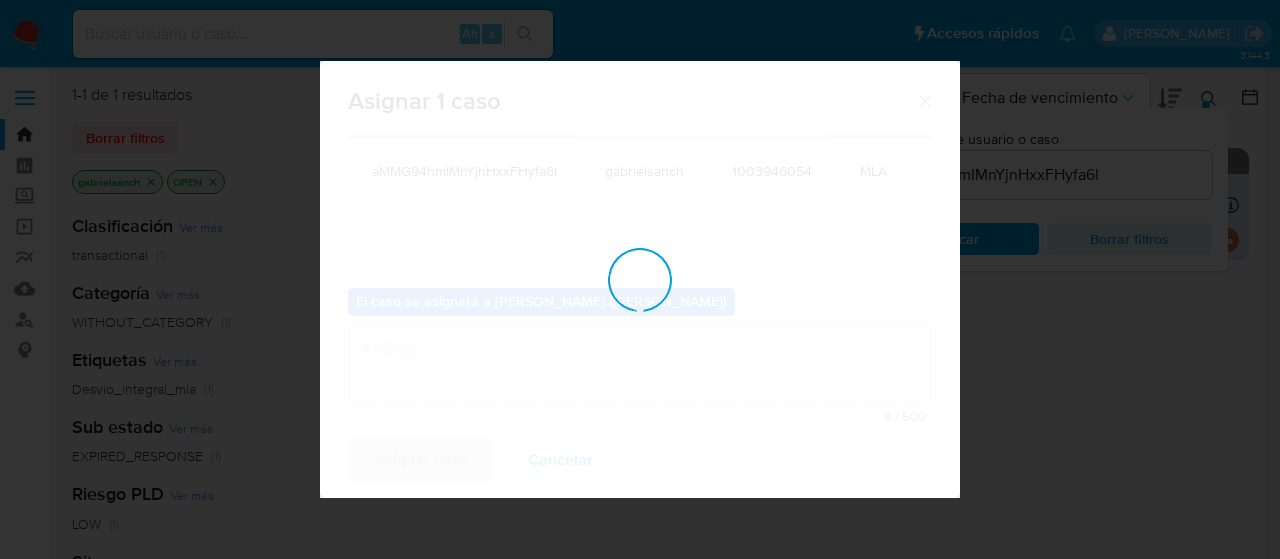 type 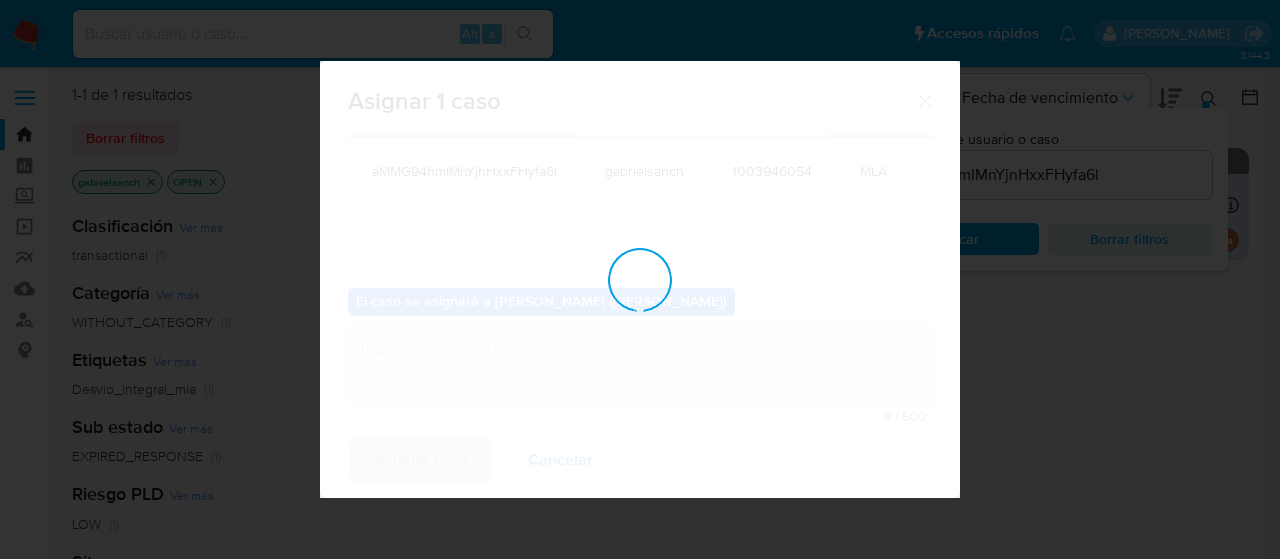 checkbox on "false" 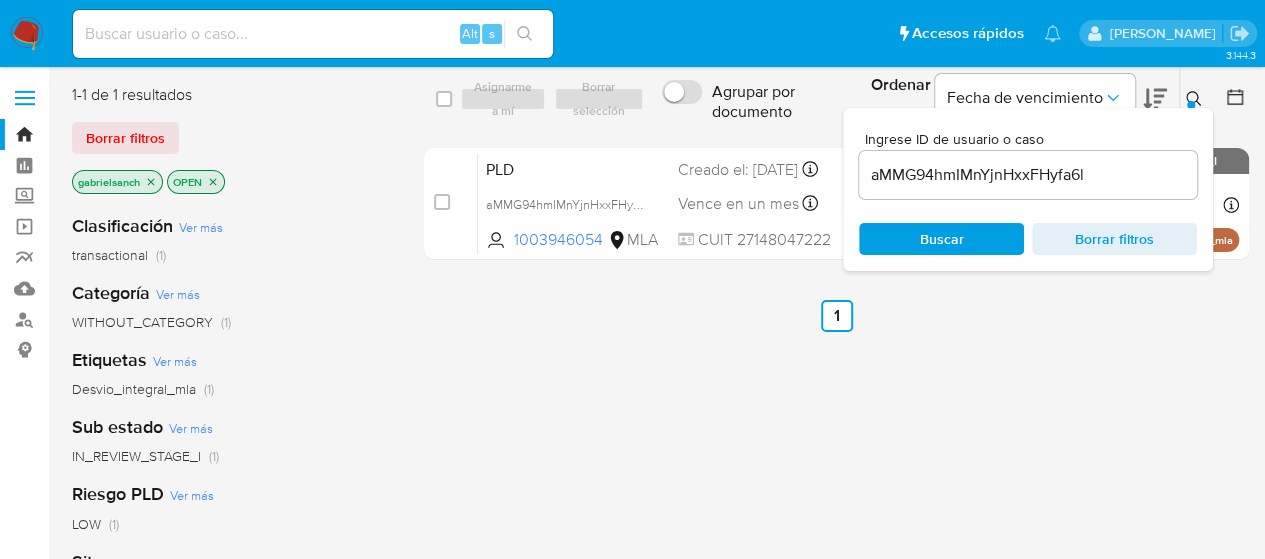 click at bounding box center [313, 34] 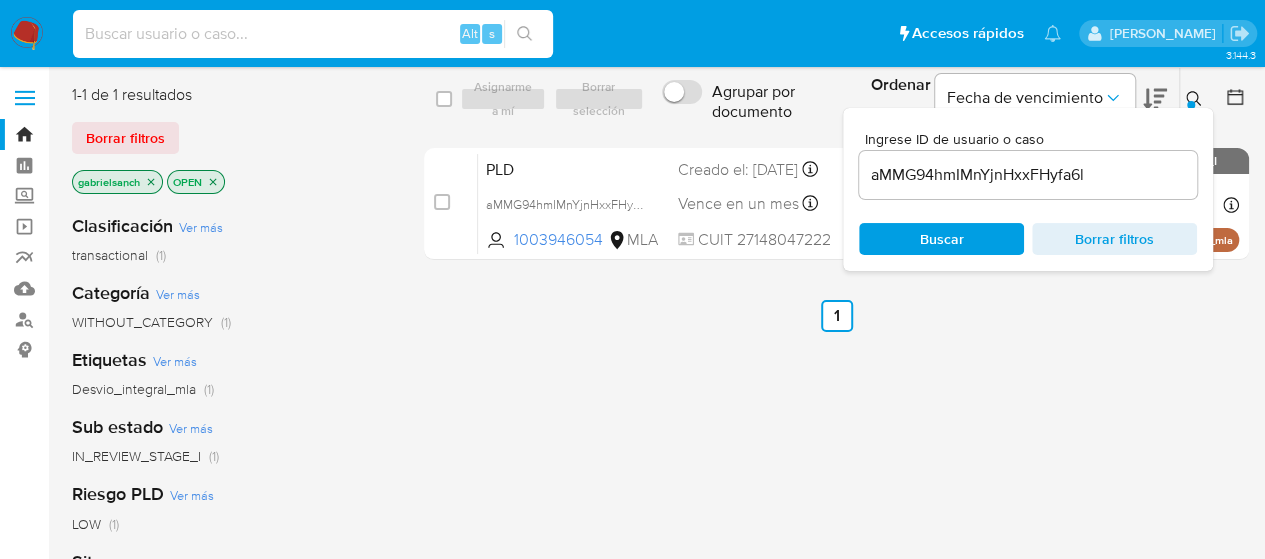 paste on "46741466" 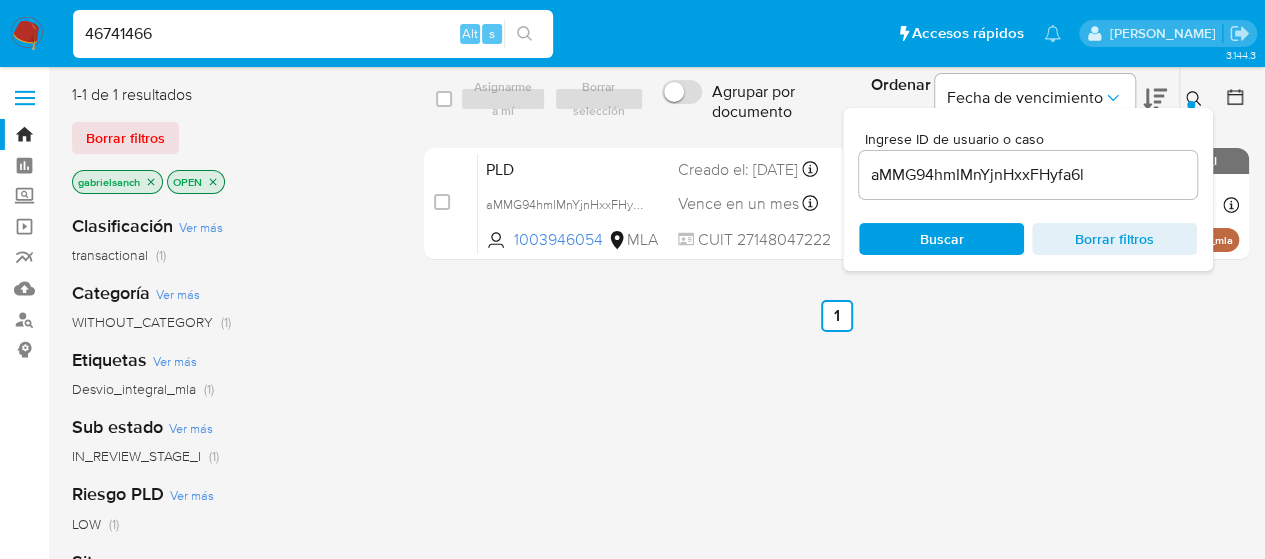 type on "46741466" 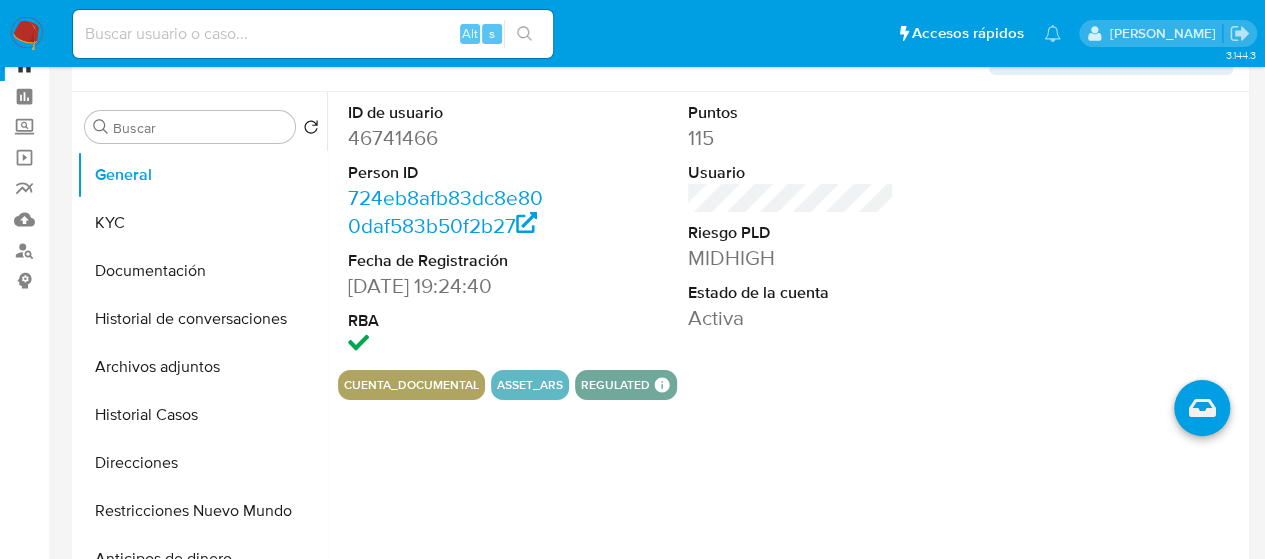 select on "10" 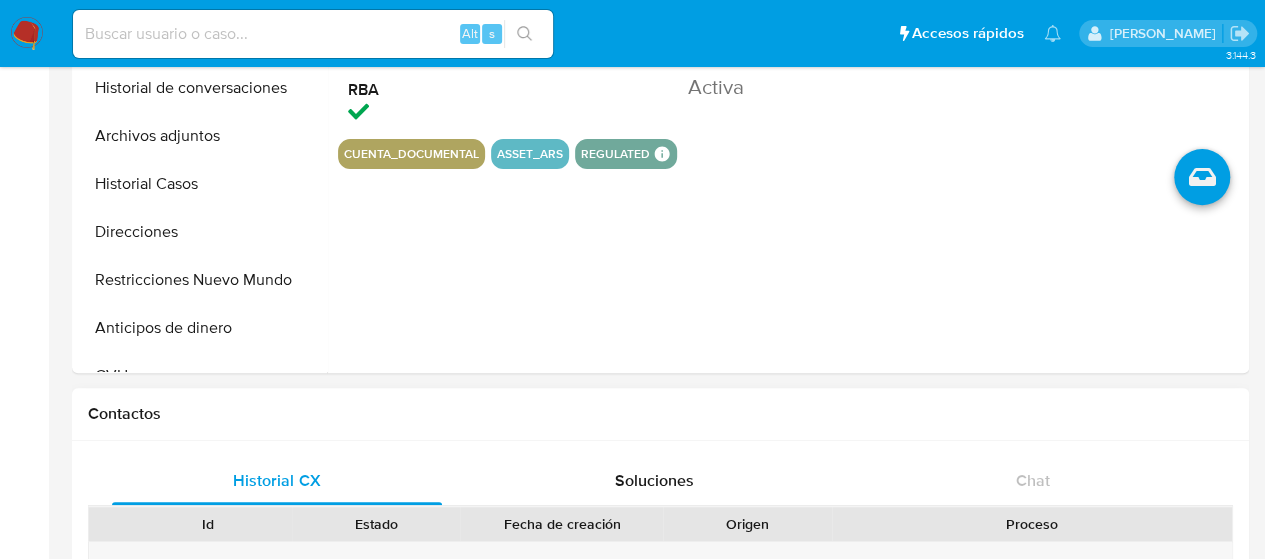 scroll, scrollTop: 600, scrollLeft: 0, axis: vertical 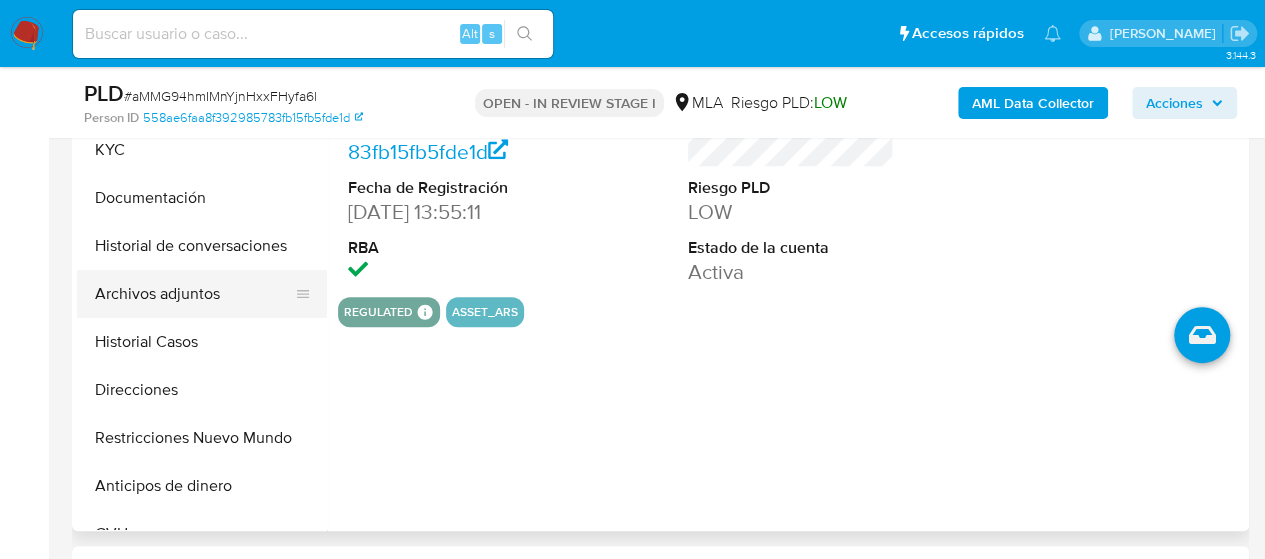 click on "Archivos adjuntos" at bounding box center [194, 294] 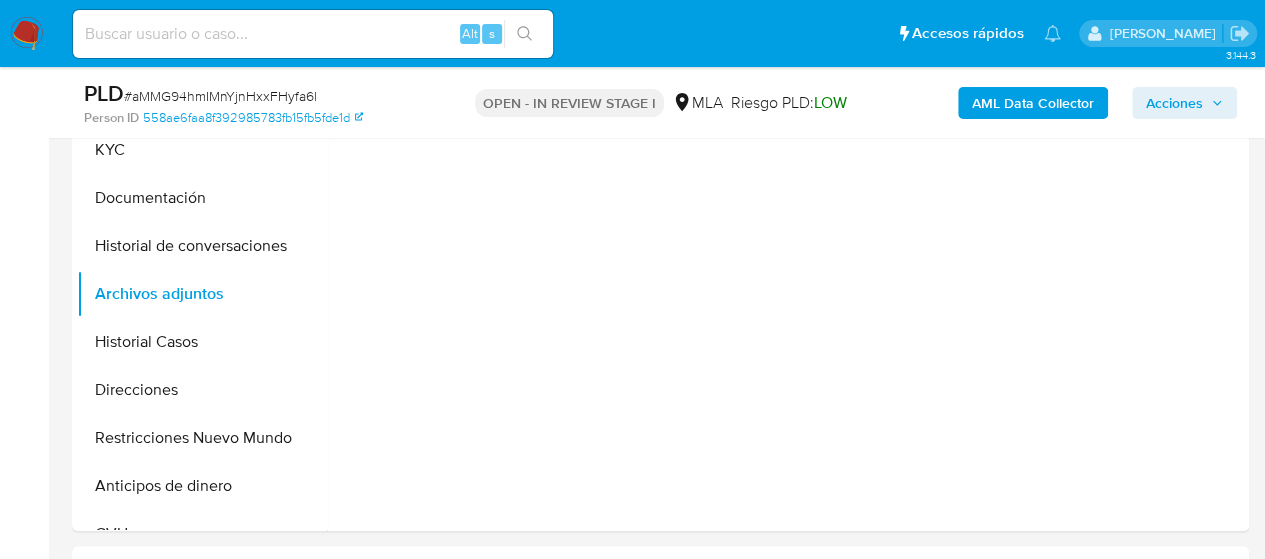 select on "10" 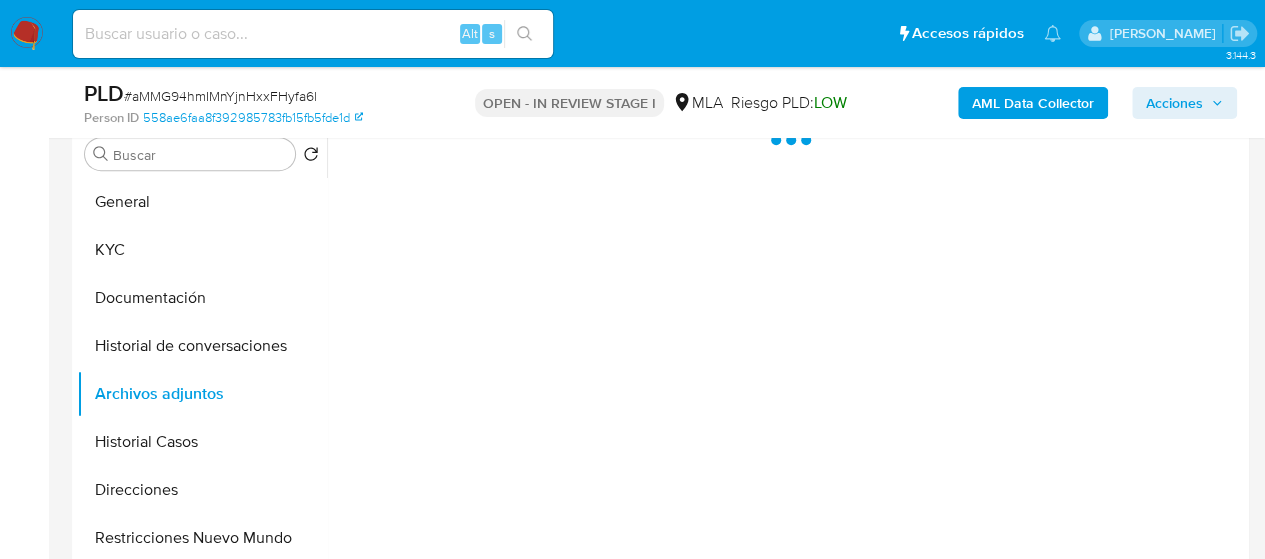 scroll, scrollTop: 300, scrollLeft: 0, axis: vertical 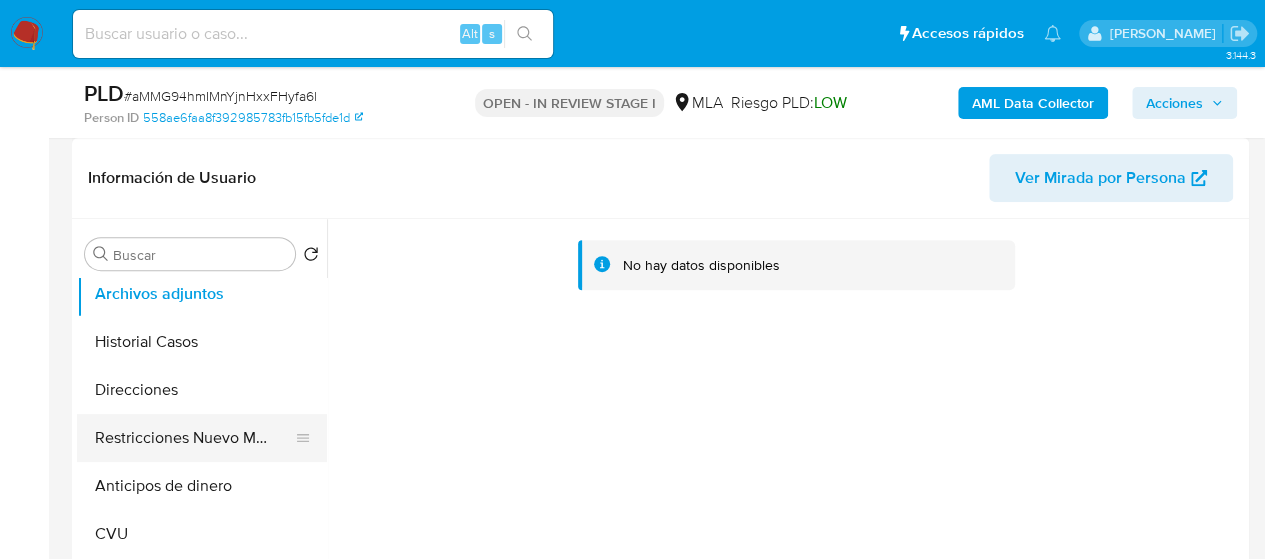 click on "Restricciones Nuevo Mundo" at bounding box center (194, 438) 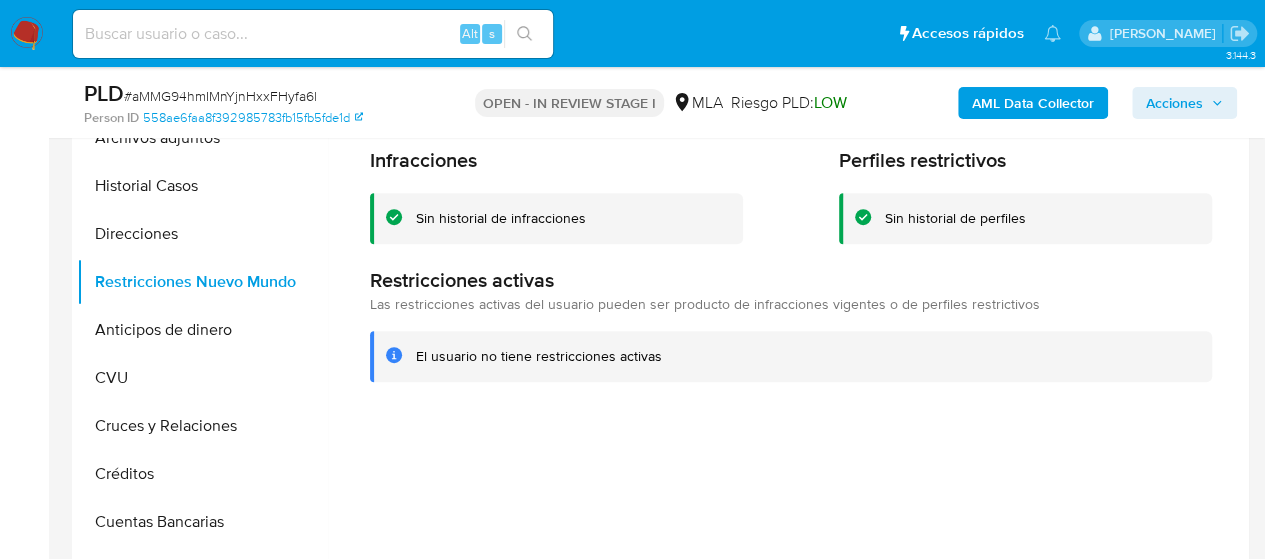 scroll, scrollTop: 500, scrollLeft: 0, axis: vertical 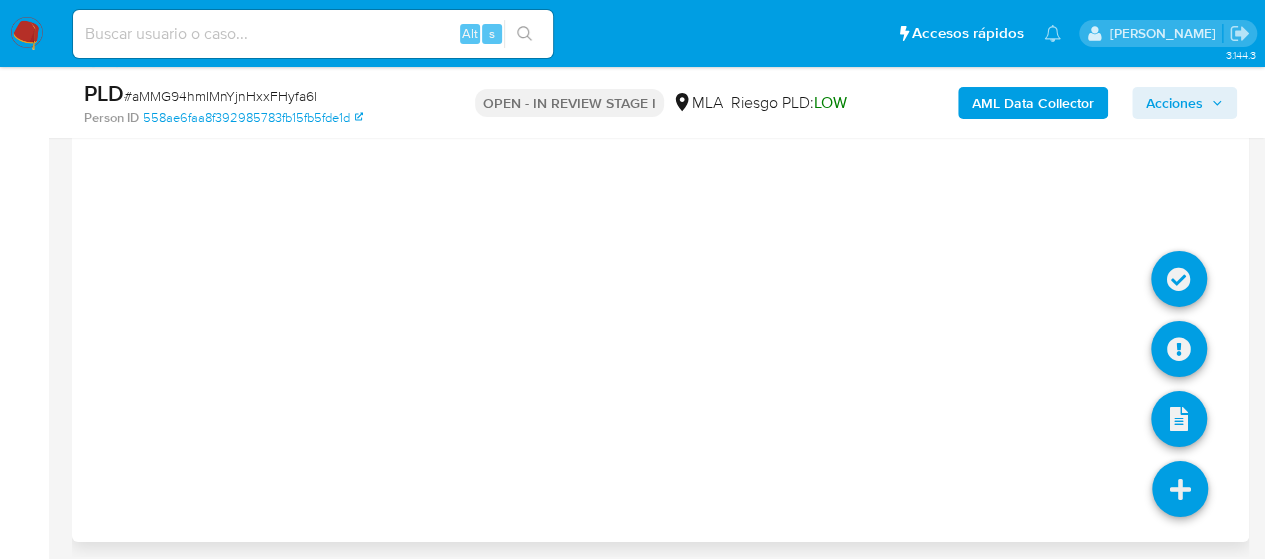 click at bounding box center [1180, 489] 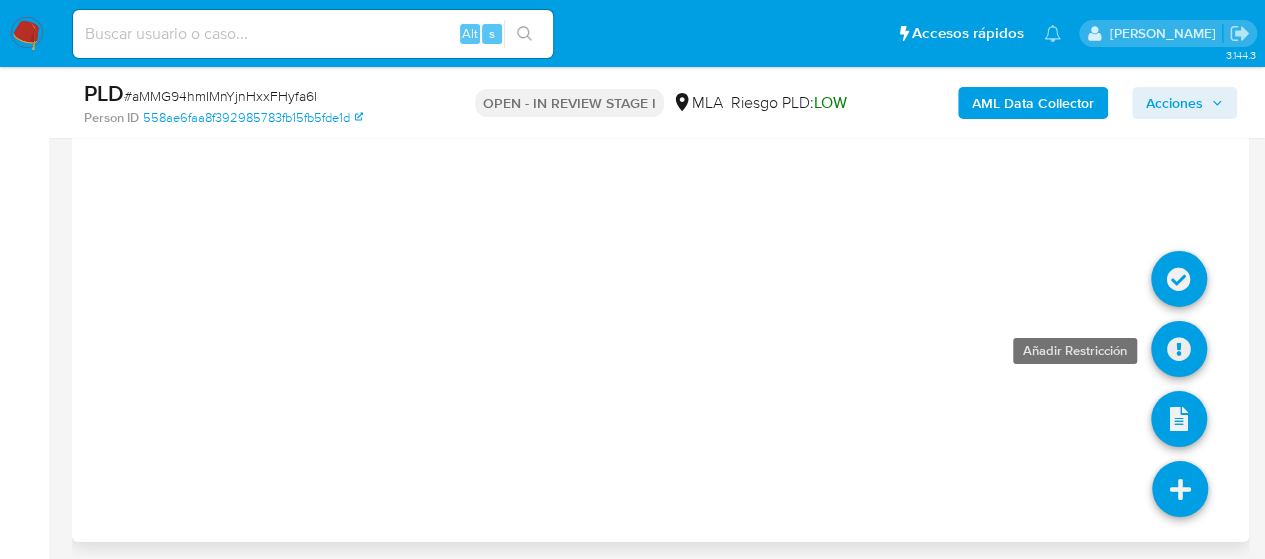 click at bounding box center [1179, 349] 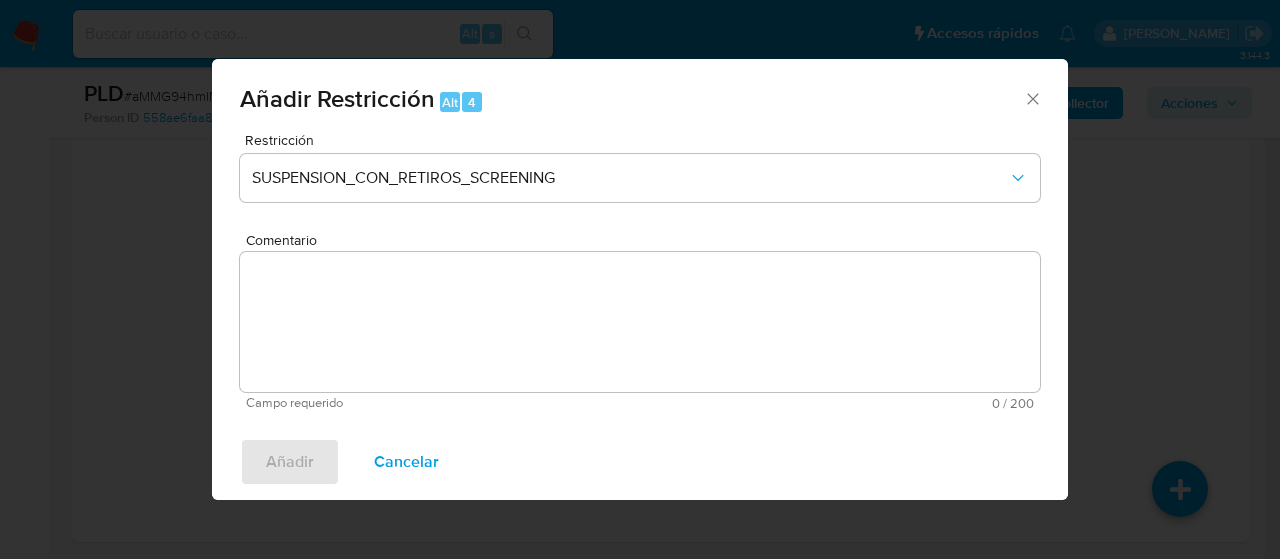 click on "Restricción" at bounding box center (645, 140) 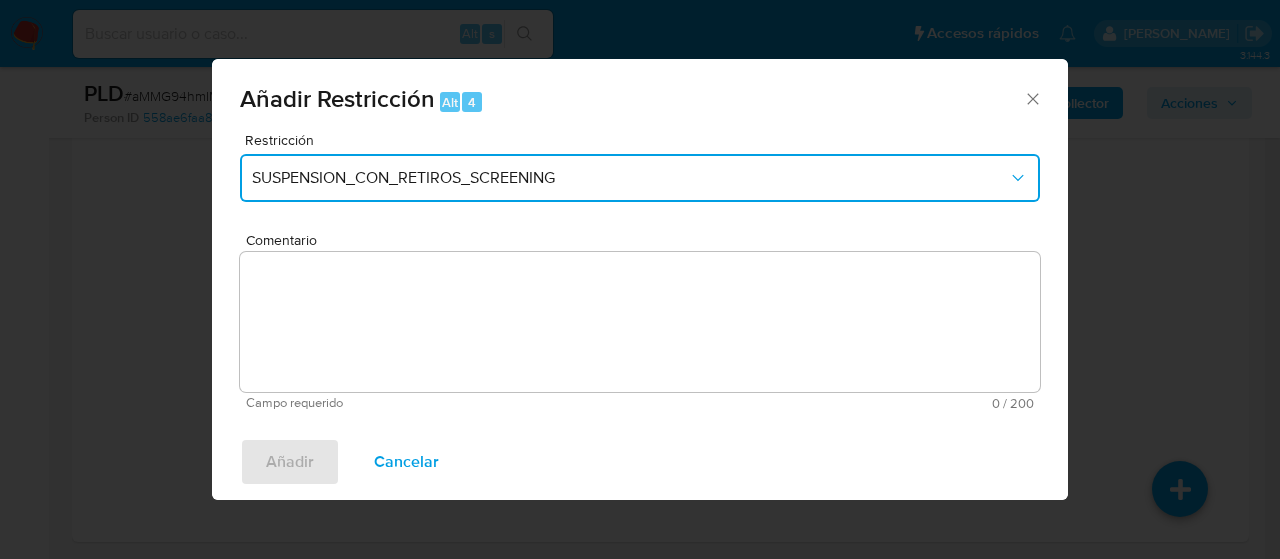 click on "SUSPENSION_CON_RETIROS_SCREENING" at bounding box center (640, 178) 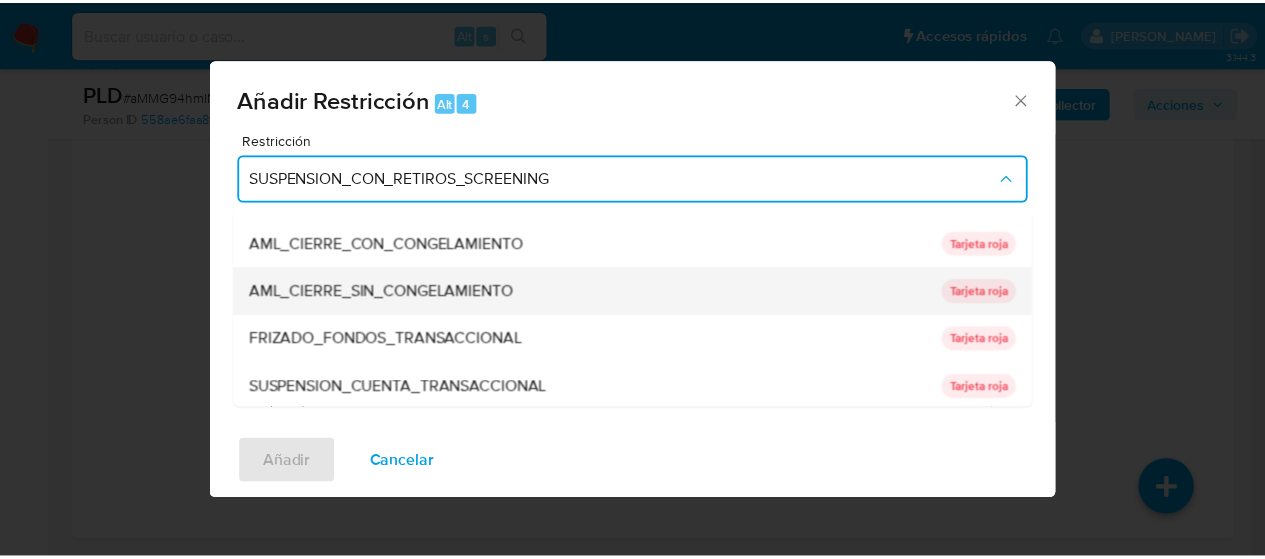 scroll, scrollTop: 136, scrollLeft: 0, axis: vertical 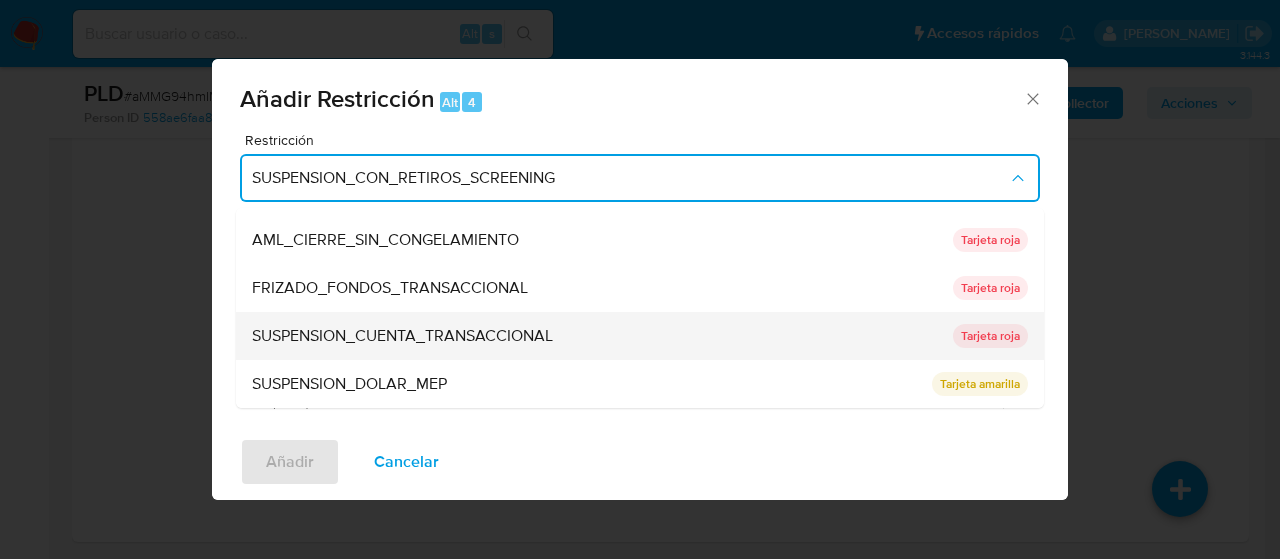 click on "SUSPENSION_CUENTA_TRANSACCIONAL" at bounding box center (402, 336) 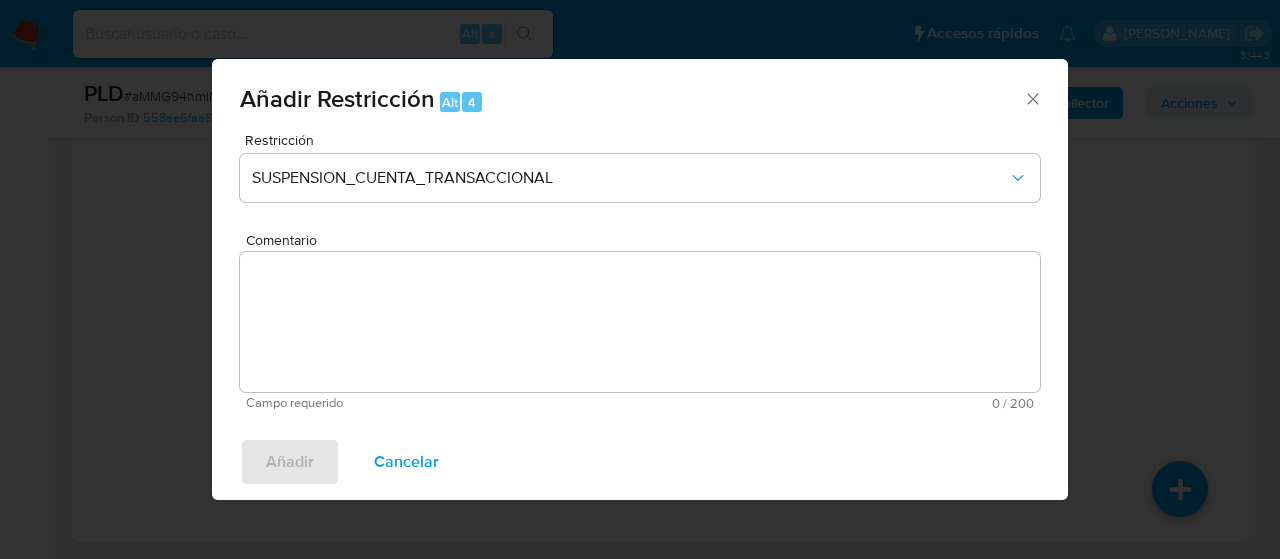 click on "Comentario" at bounding box center [640, 322] 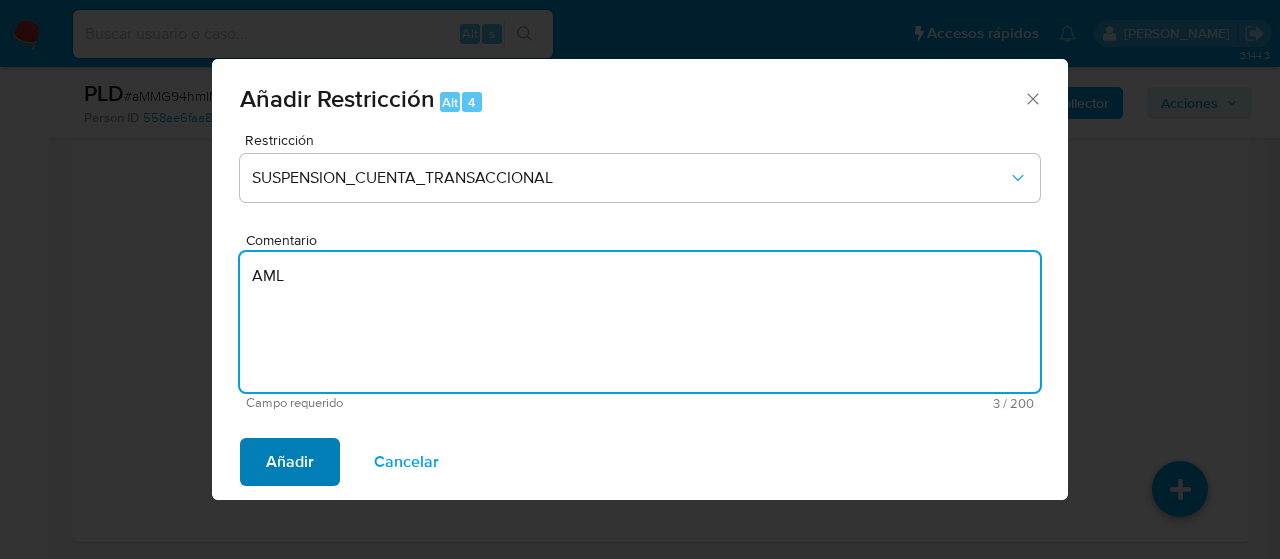 type on "AML" 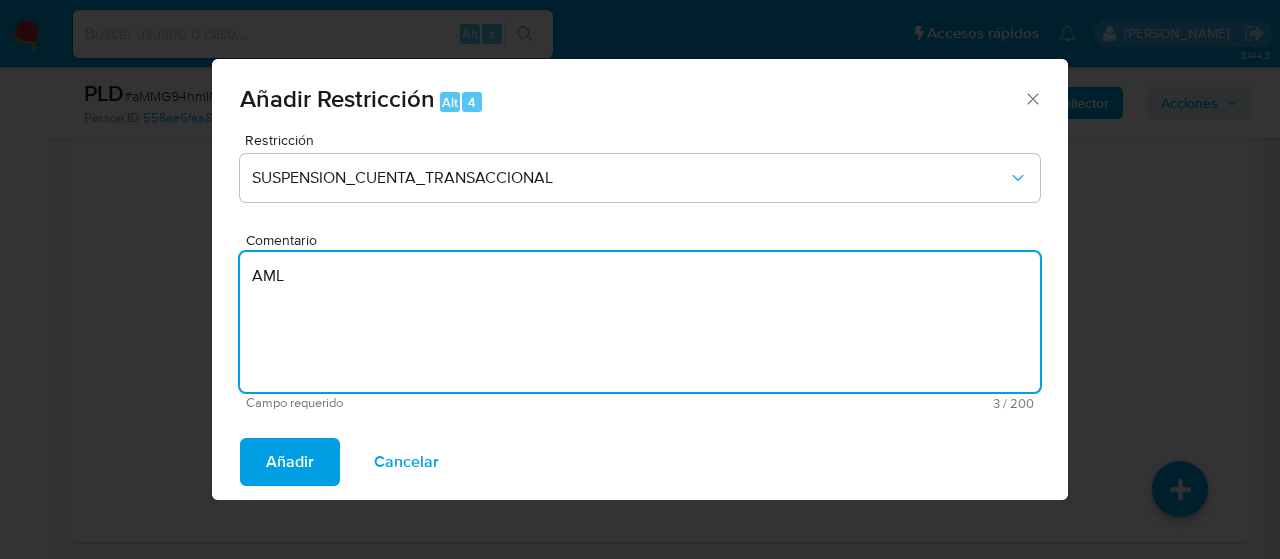 click on "Añadir" at bounding box center [290, 462] 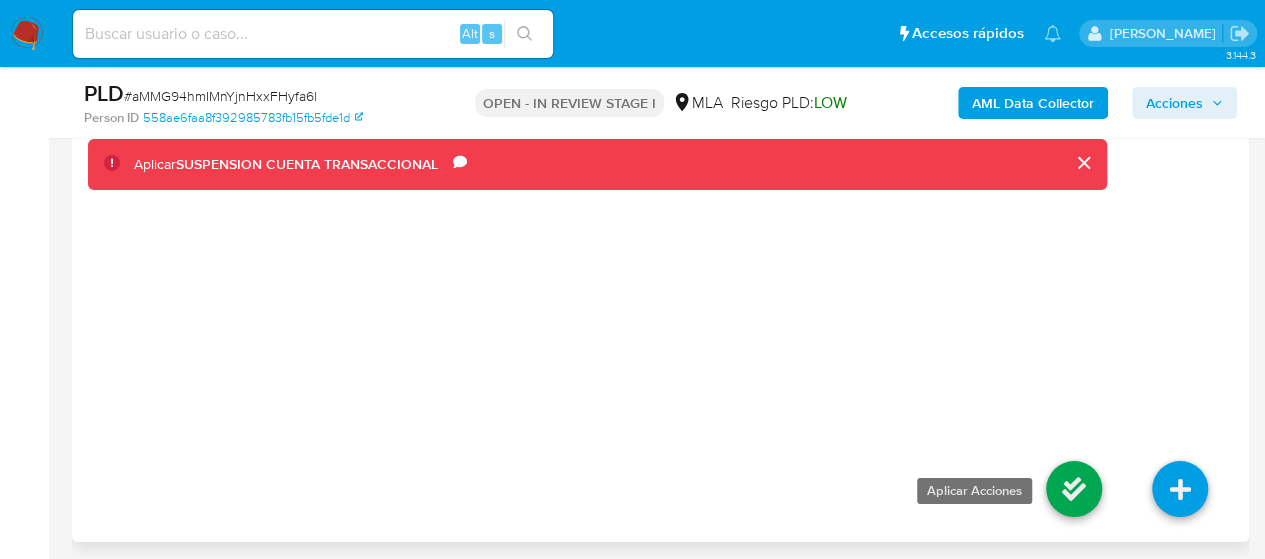 click at bounding box center [1074, 489] 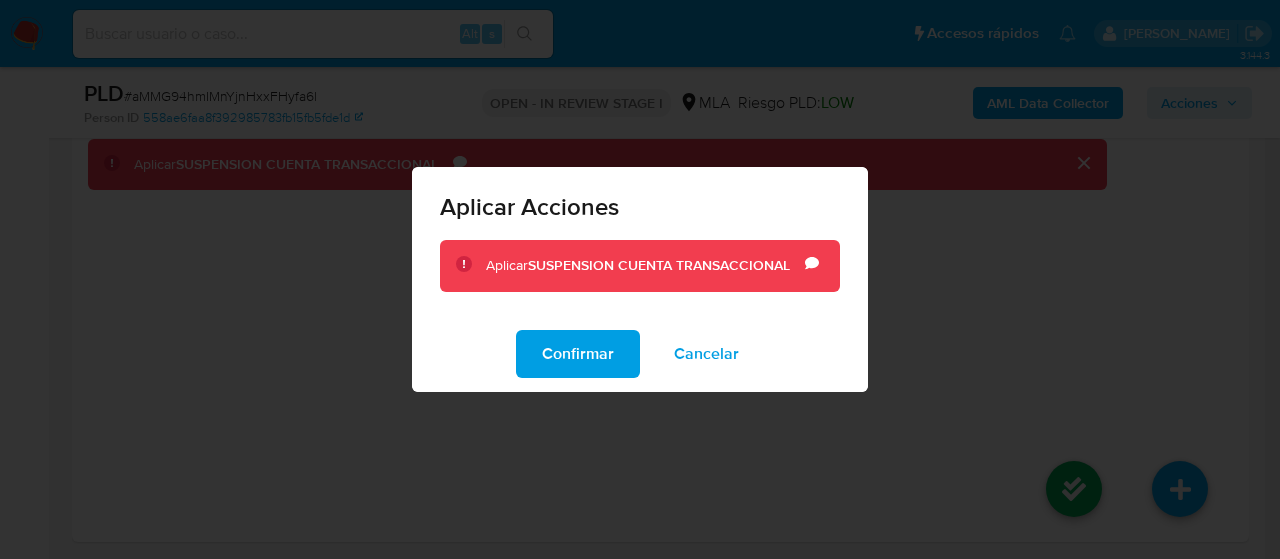 click on "Confirmar" at bounding box center [578, 354] 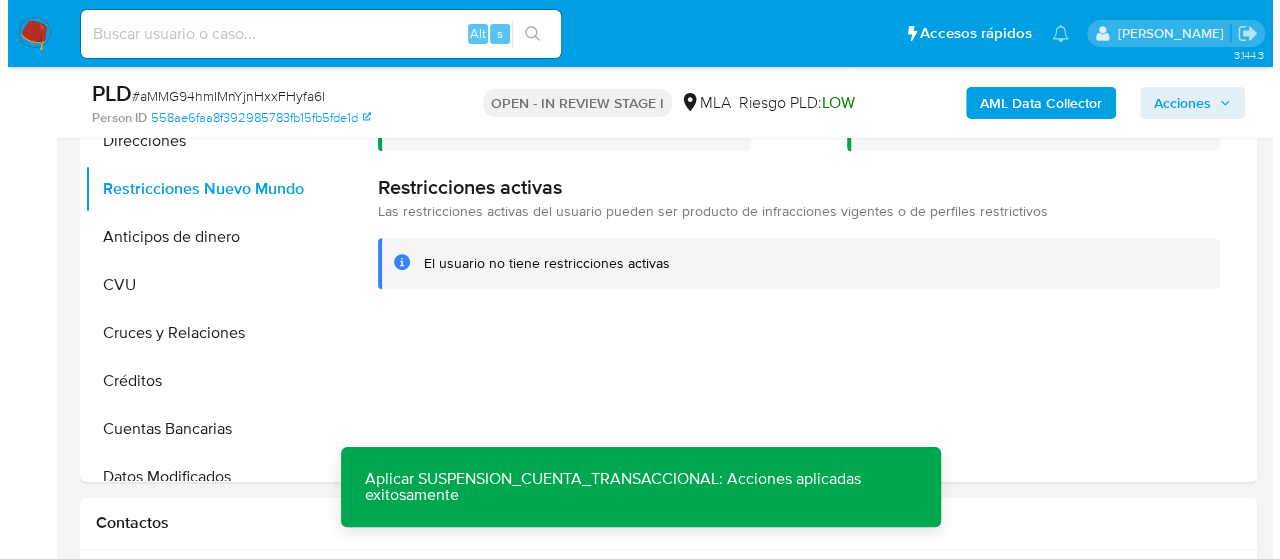 scroll, scrollTop: 446, scrollLeft: 0, axis: vertical 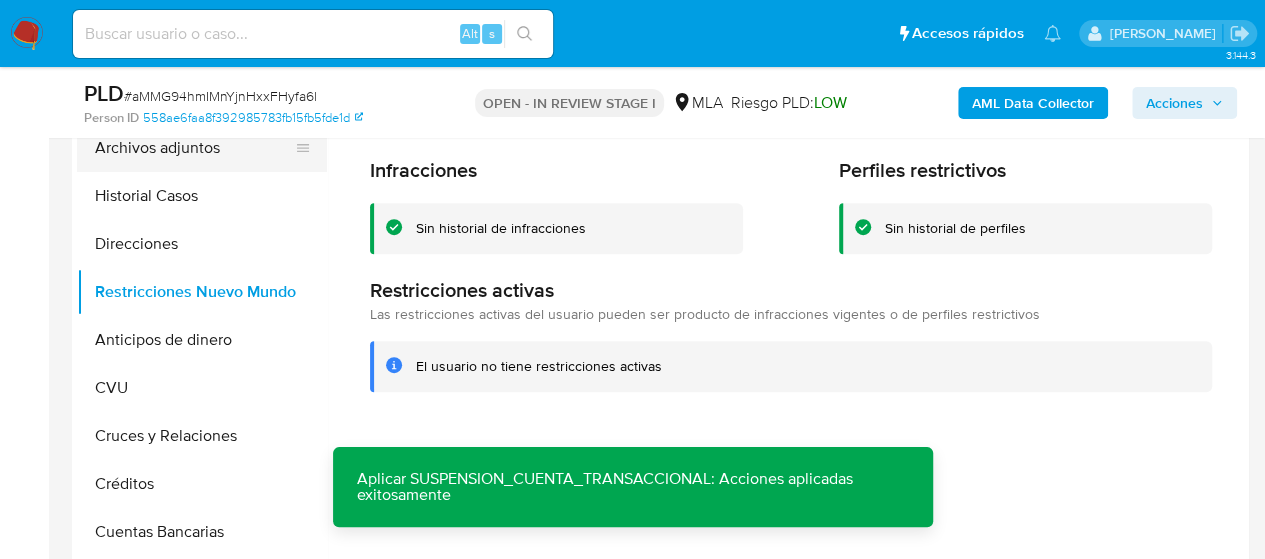 click on "Archivos adjuntos" at bounding box center (194, 148) 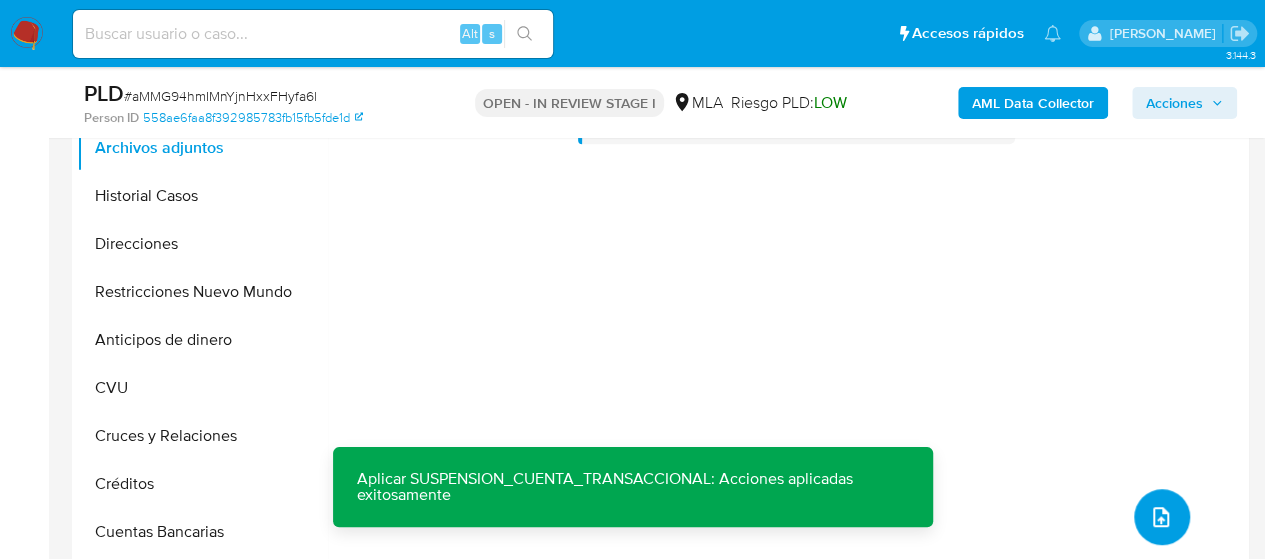 click 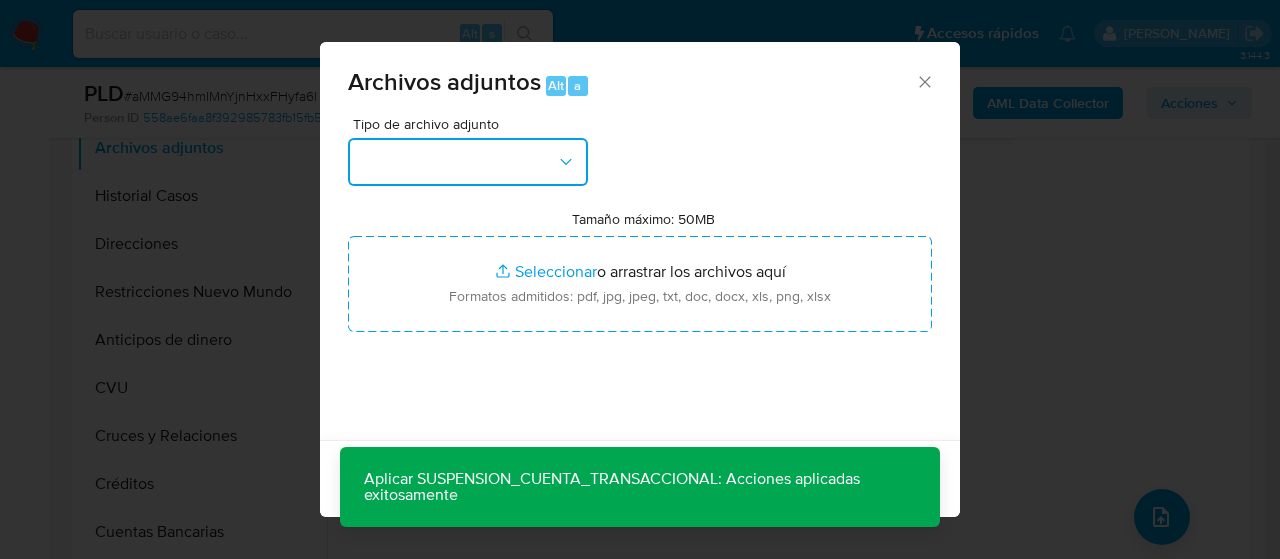 click at bounding box center [468, 162] 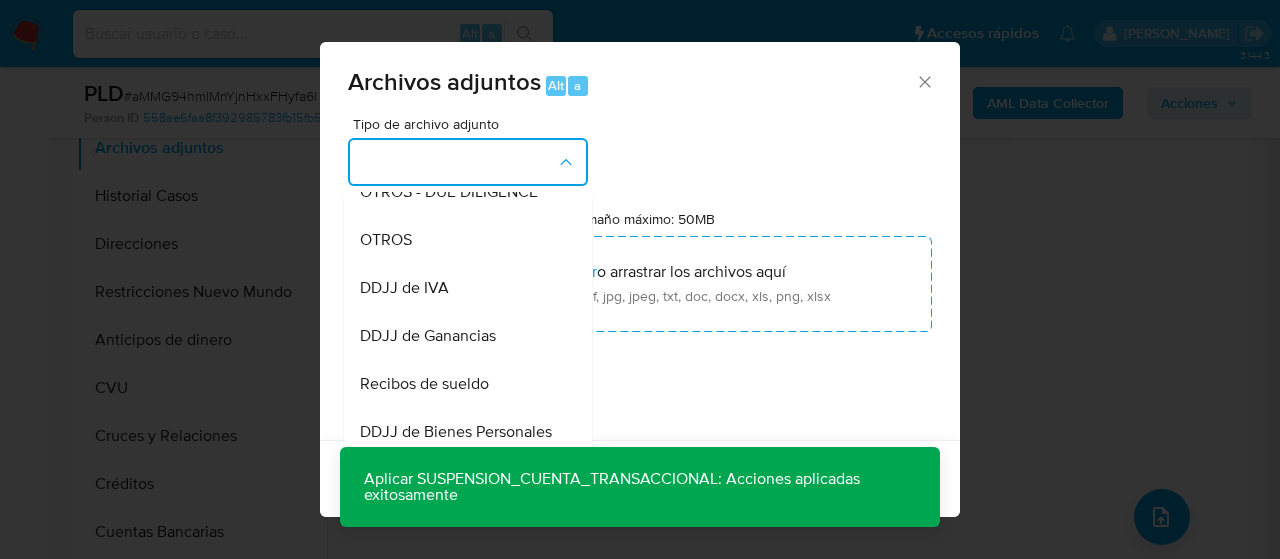 scroll, scrollTop: 308, scrollLeft: 0, axis: vertical 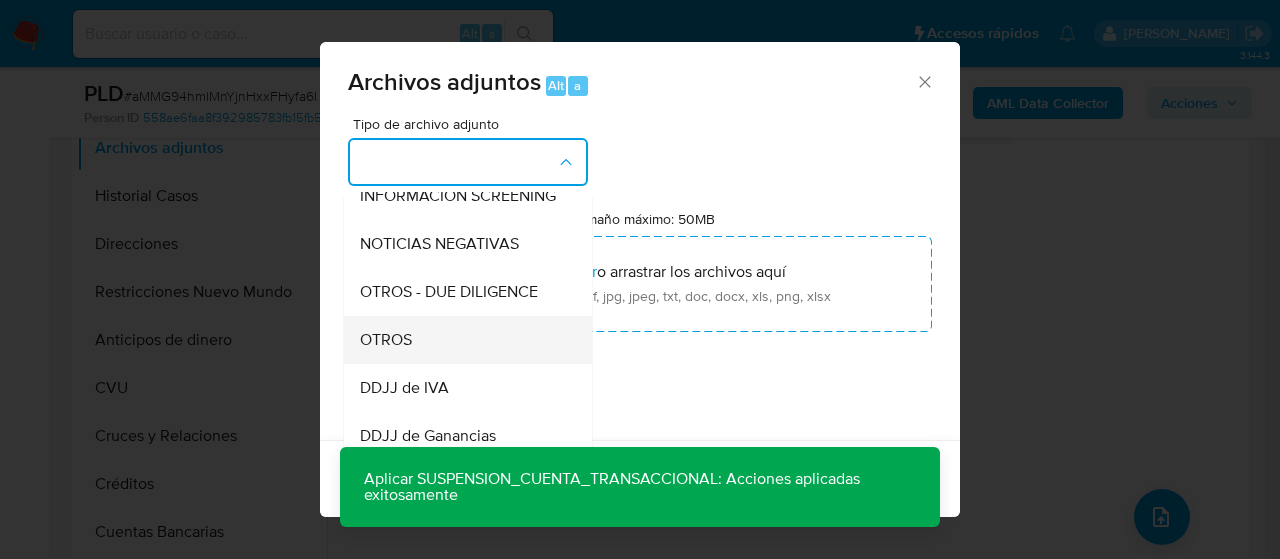 click on "OTROS" at bounding box center (462, 340) 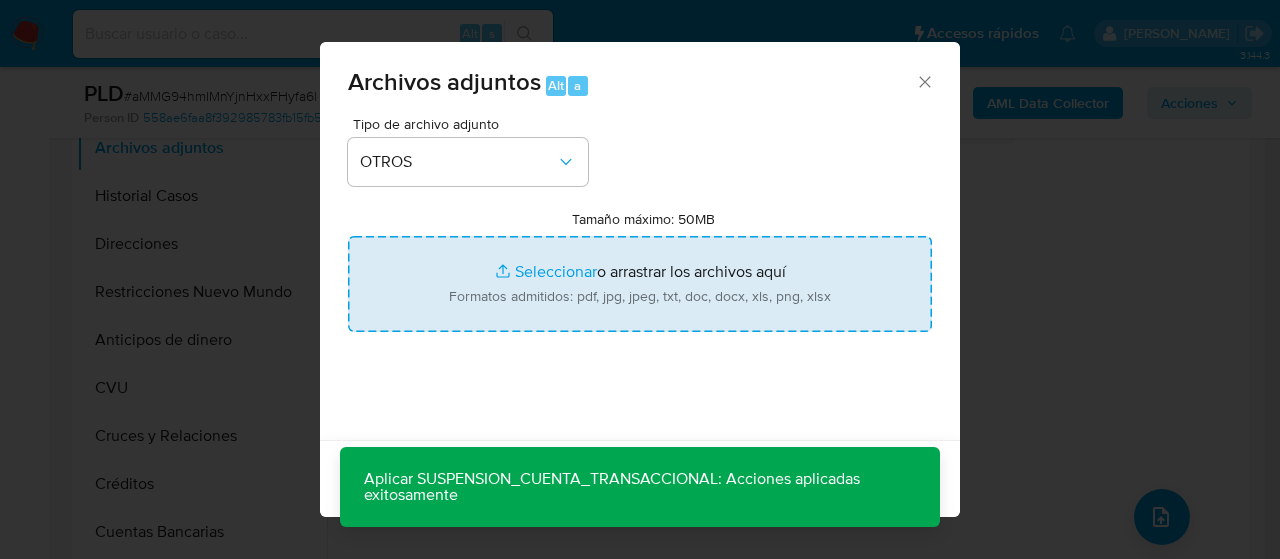 click on "Tamaño máximo: 50MB Seleccionar archivos" at bounding box center [640, 284] 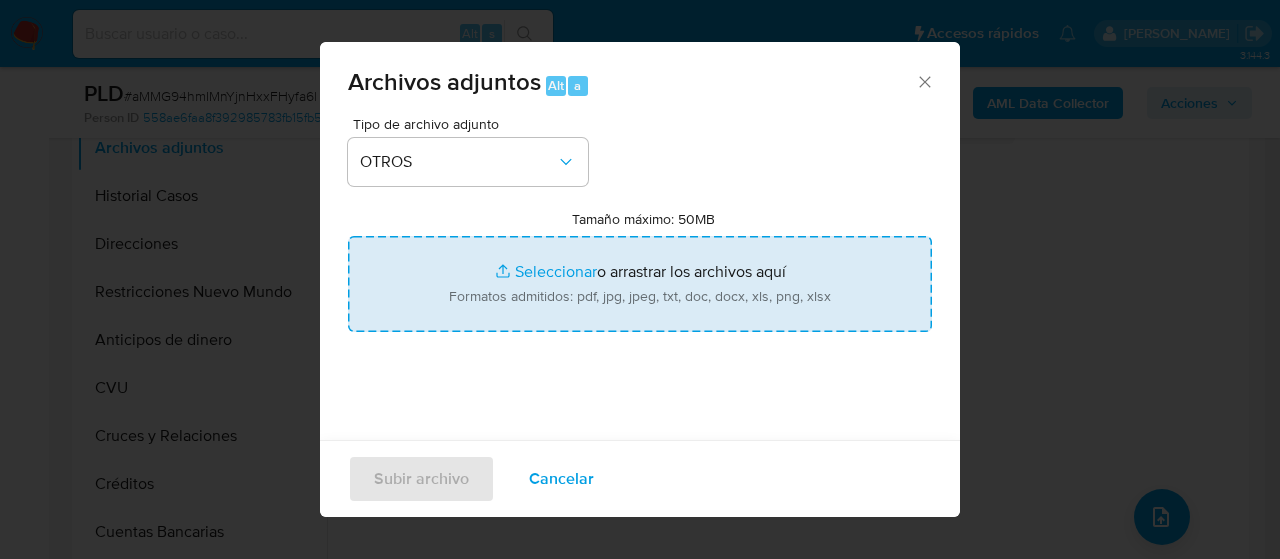 type on "C:\fakepath\Caselog aMMG94hmIMnYjnHxxFHyfa6l_2025_05_19_19_57_48.docx" 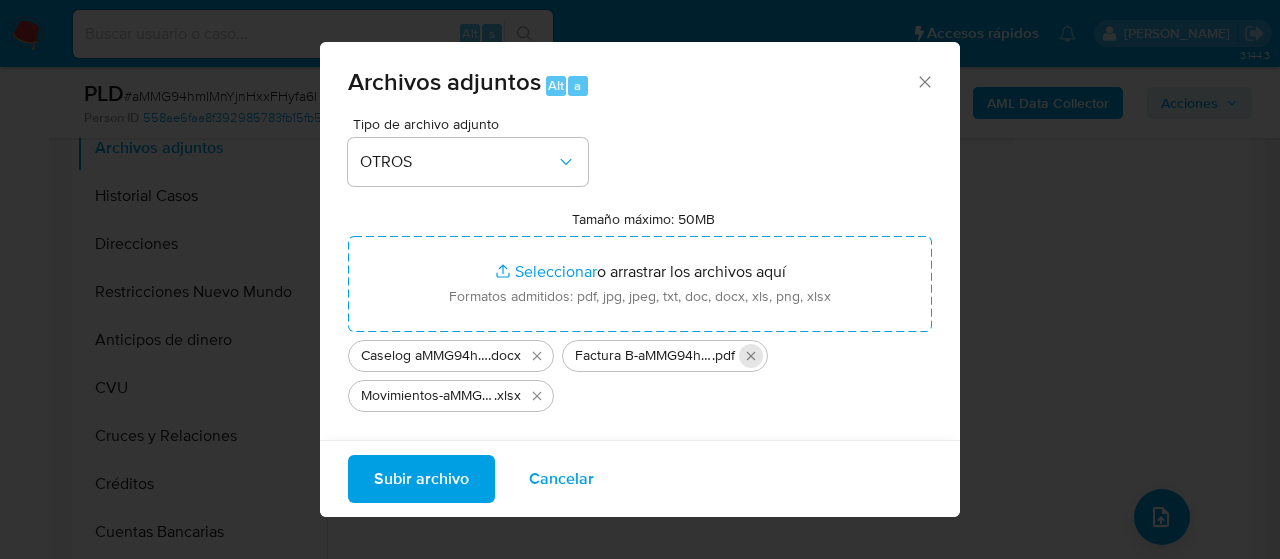 click 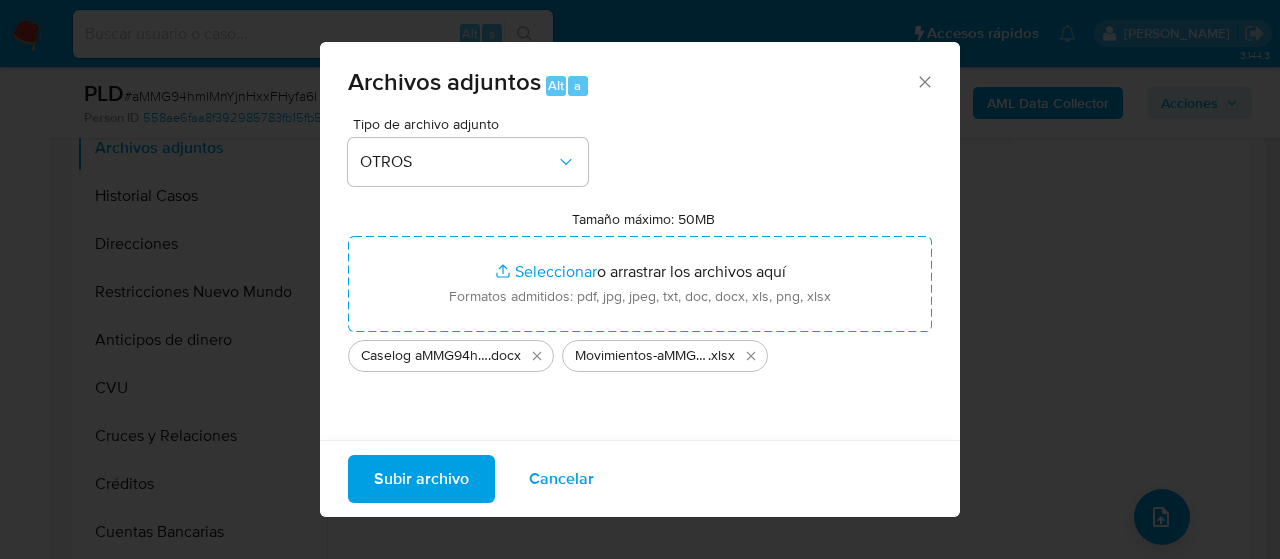 click on "Subir archivo" at bounding box center (421, 479) 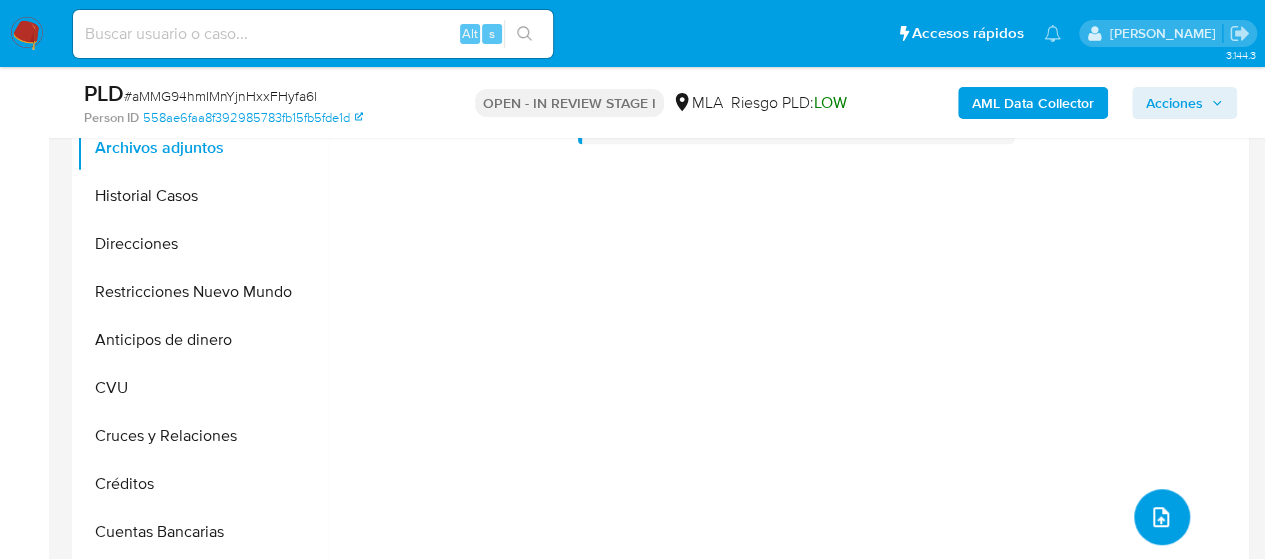 click at bounding box center [1162, 517] 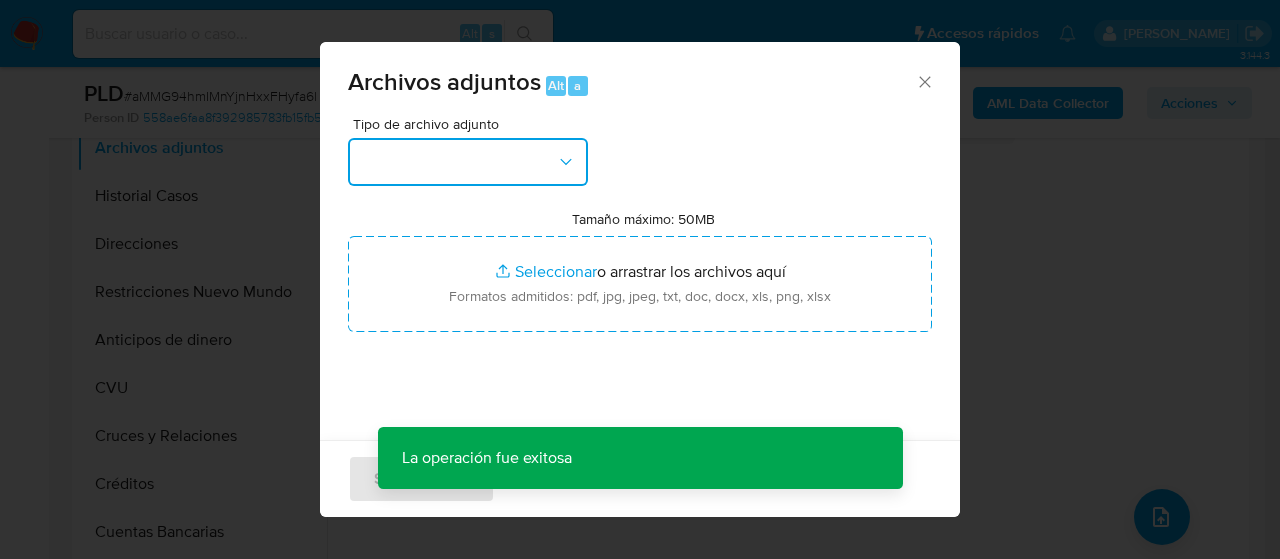 click at bounding box center [468, 162] 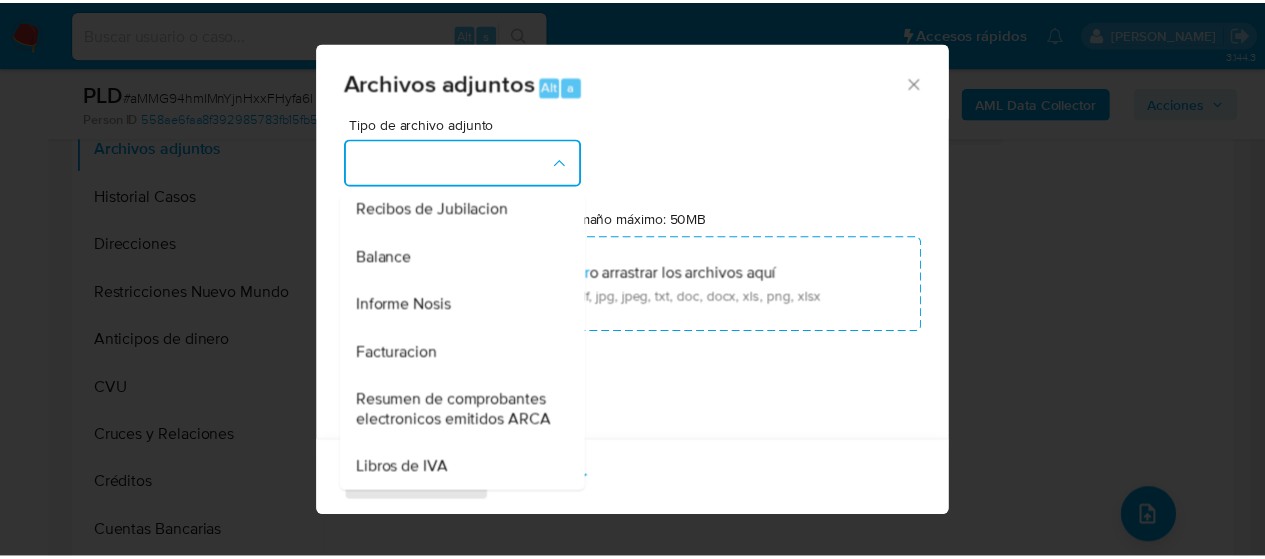 scroll, scrollTop: 808, scrollLeft: 0, axis: vertical 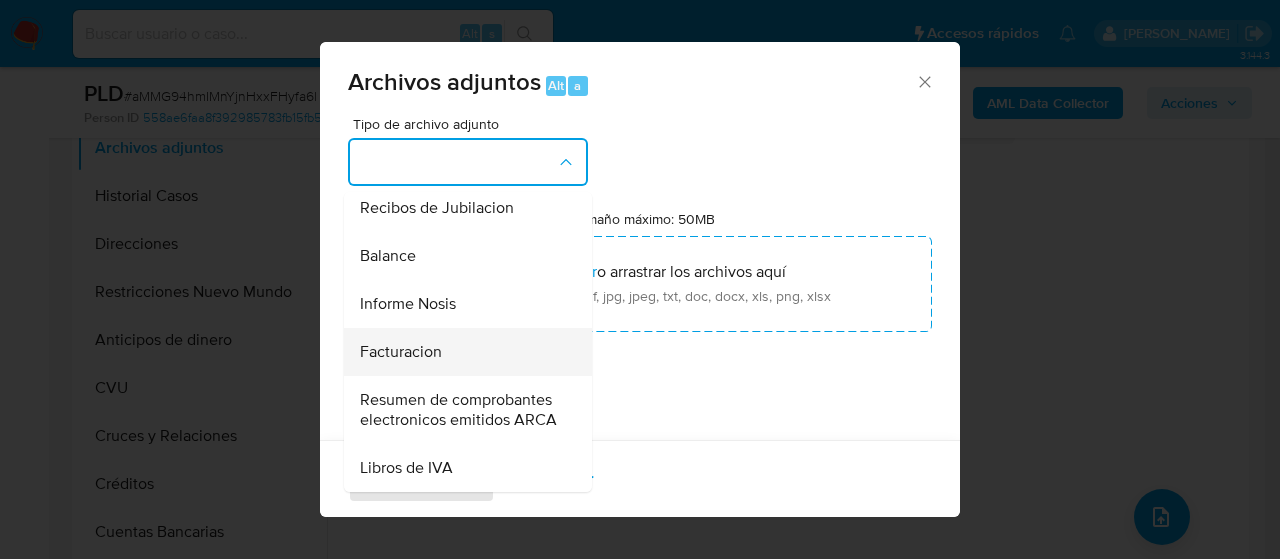 click on "Facturacion" at bounding box center [462, 352] 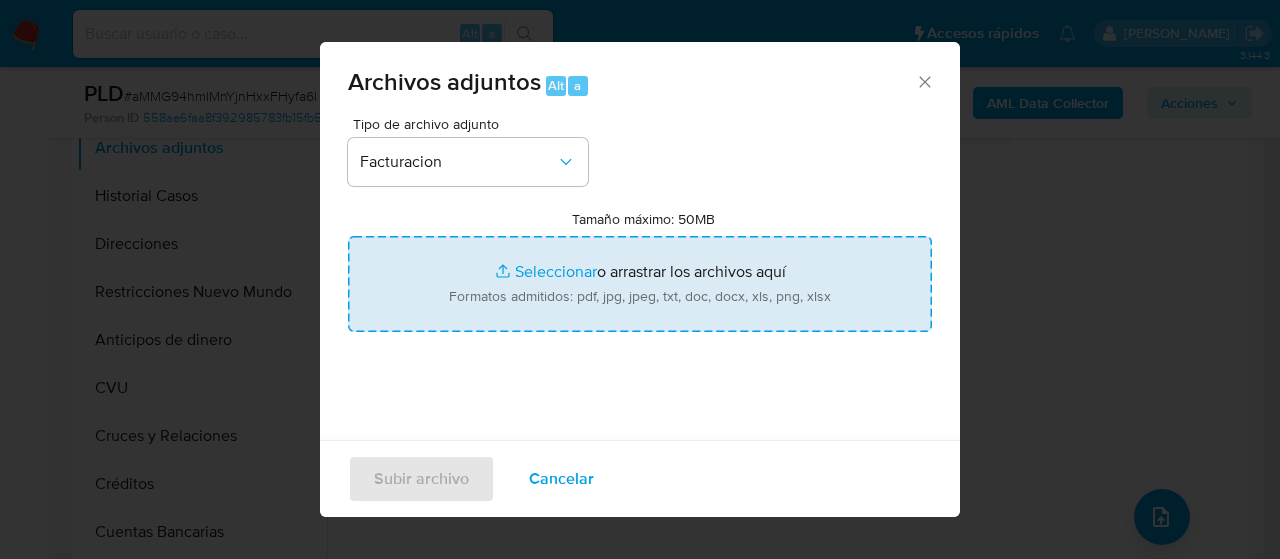 click on "Tamaño máximo: 50MB Seleccionar archivos" at bounding box center [640, 284] 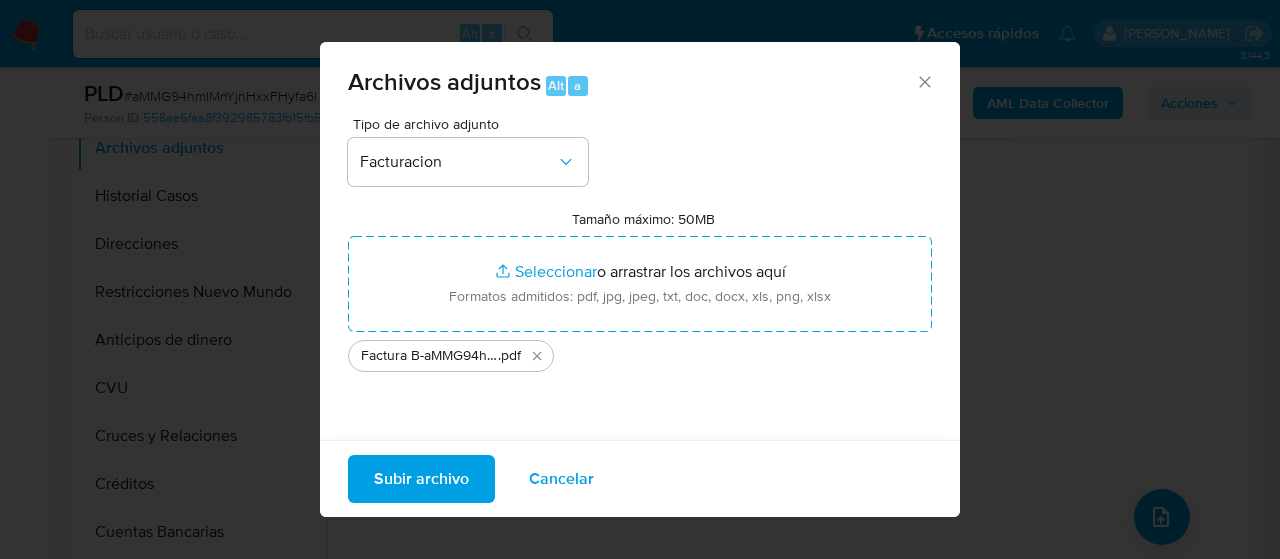click on "Subir archivo" at bounding box center (421, 479) 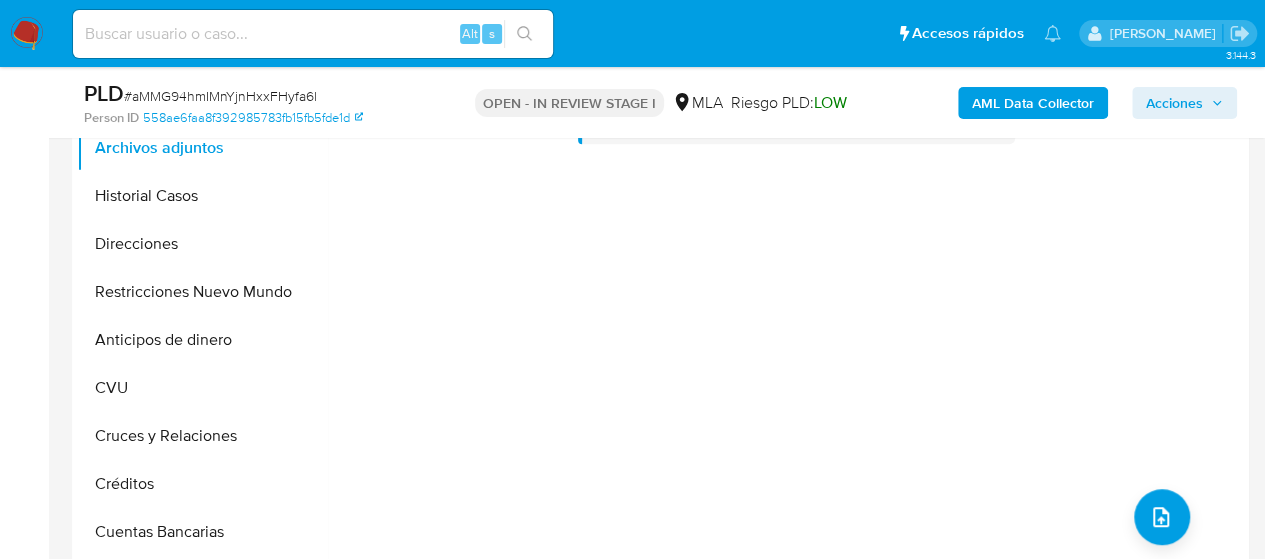 click on "Acciones" at bounding box center (1174, 103) 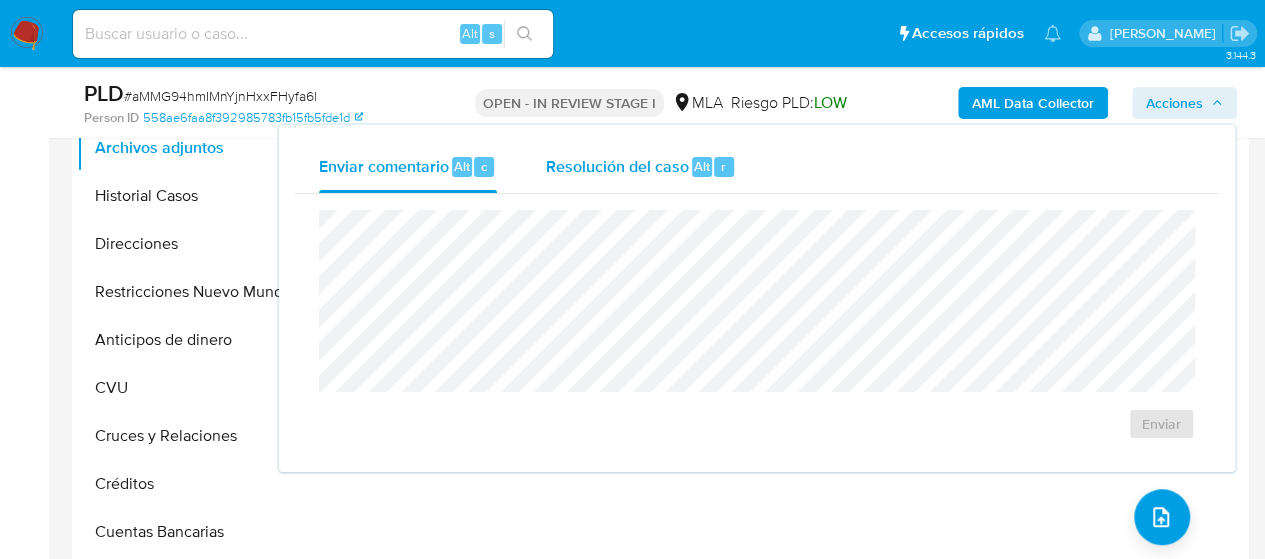 click on "Resolución del caso Alt r" at bounding box center (640, 167) 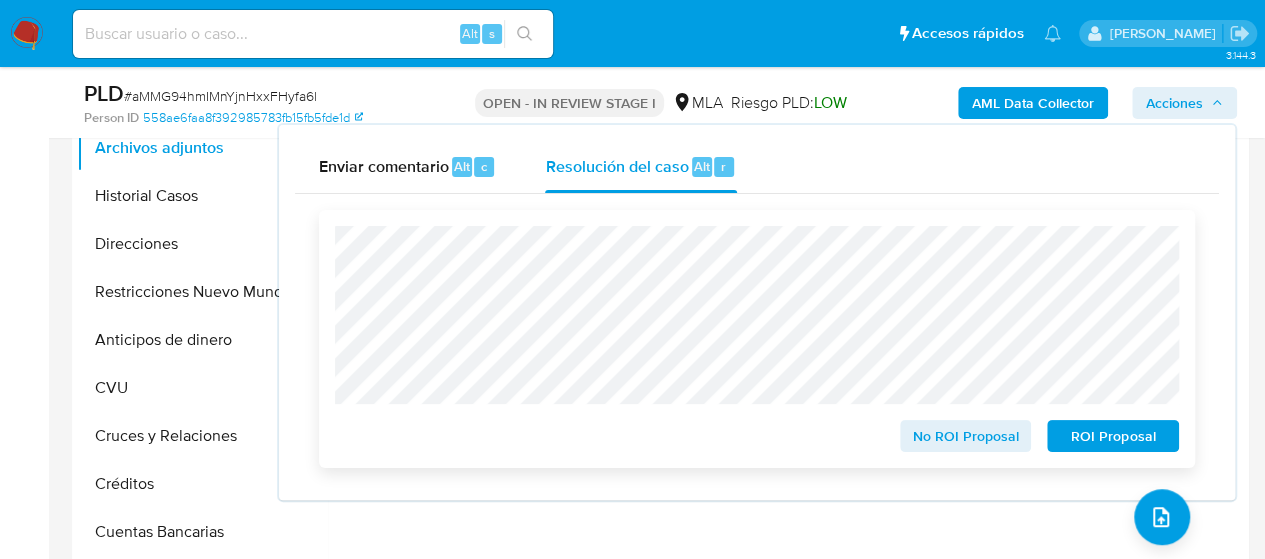 click on "ROI Proposal" at bounding box center [1113, 436] 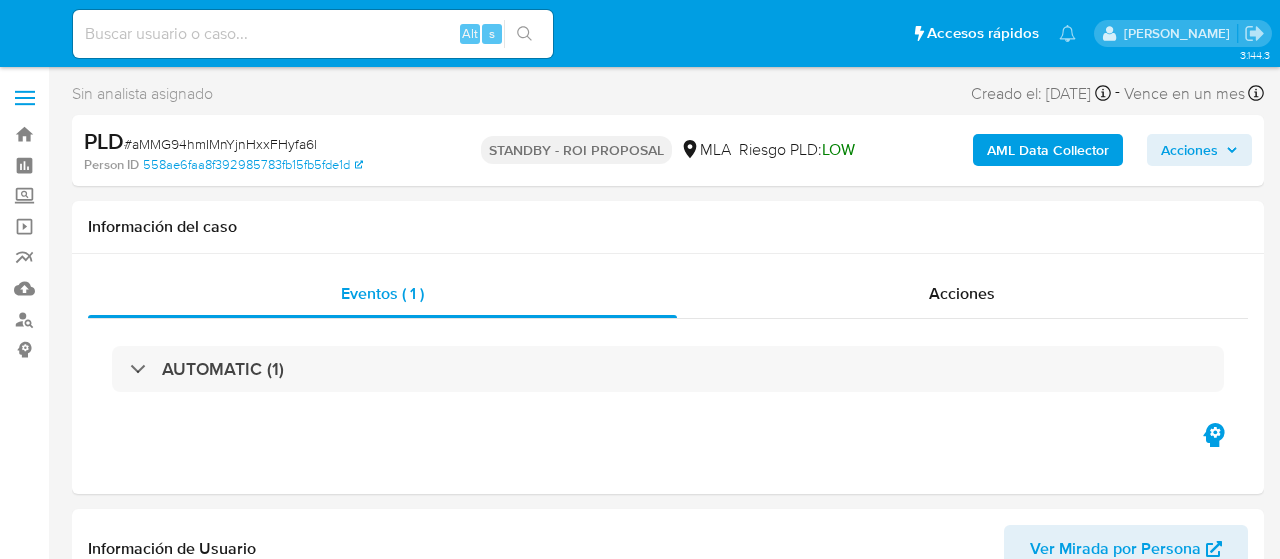 select on "10" 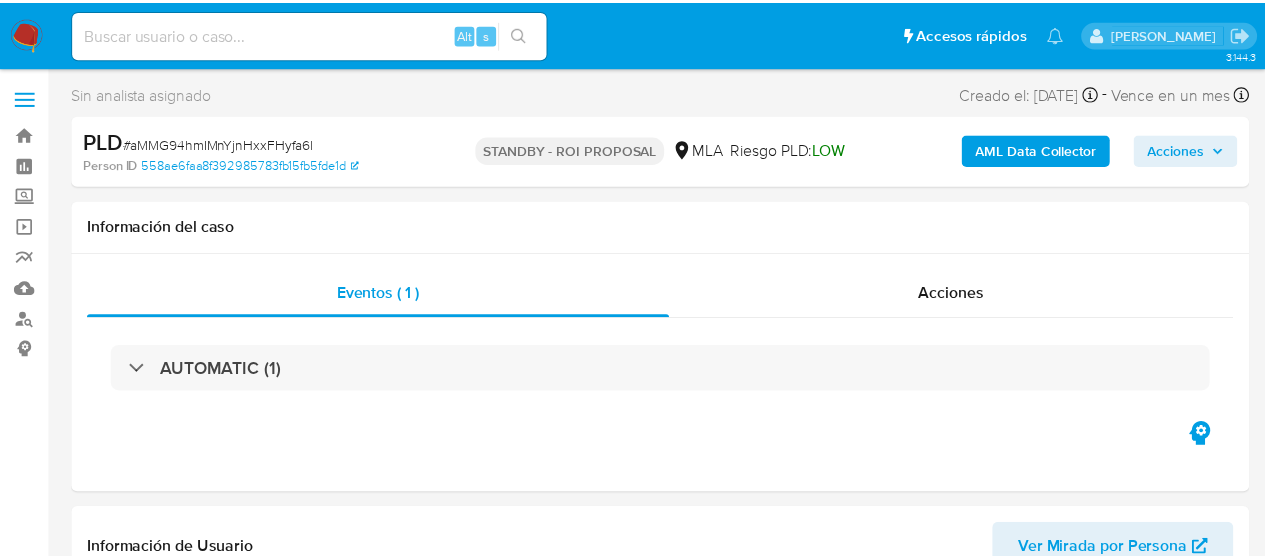 scroll, scrollTop: 0, scrollLeft: 0, axis: both 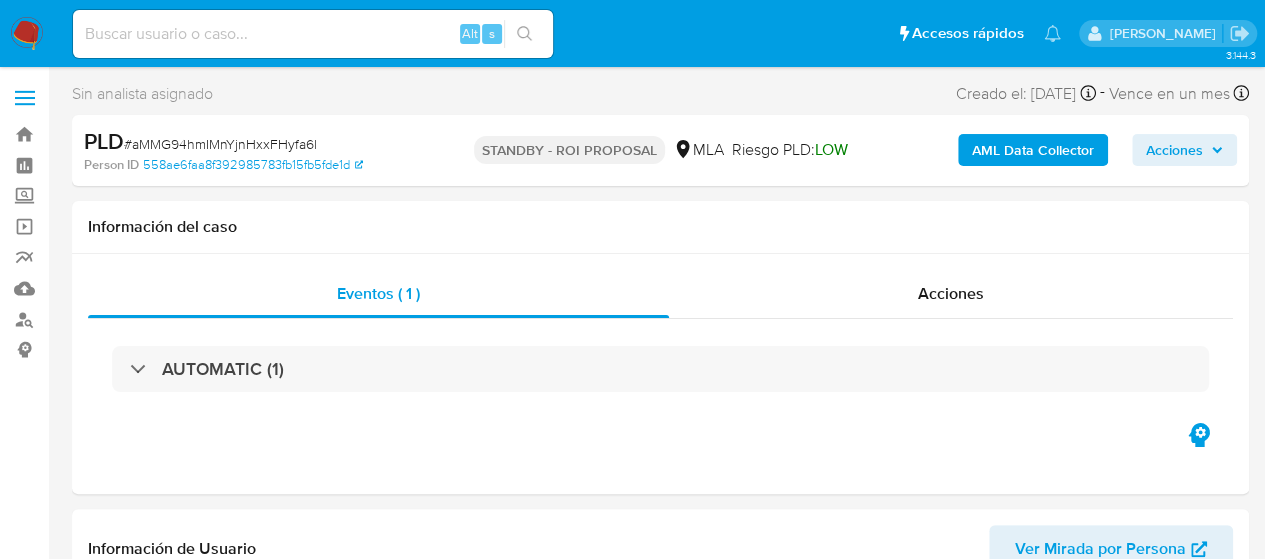 click at bounding box center [313, 34] 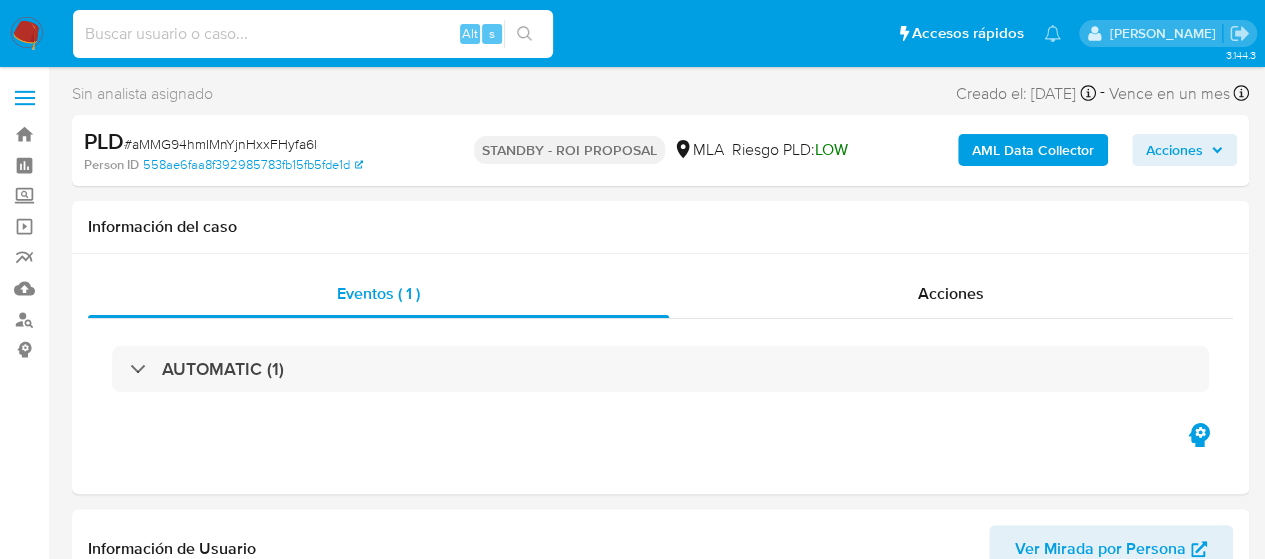 paste on "WWdqUwljSgrbgQyZC5FdpSZR" 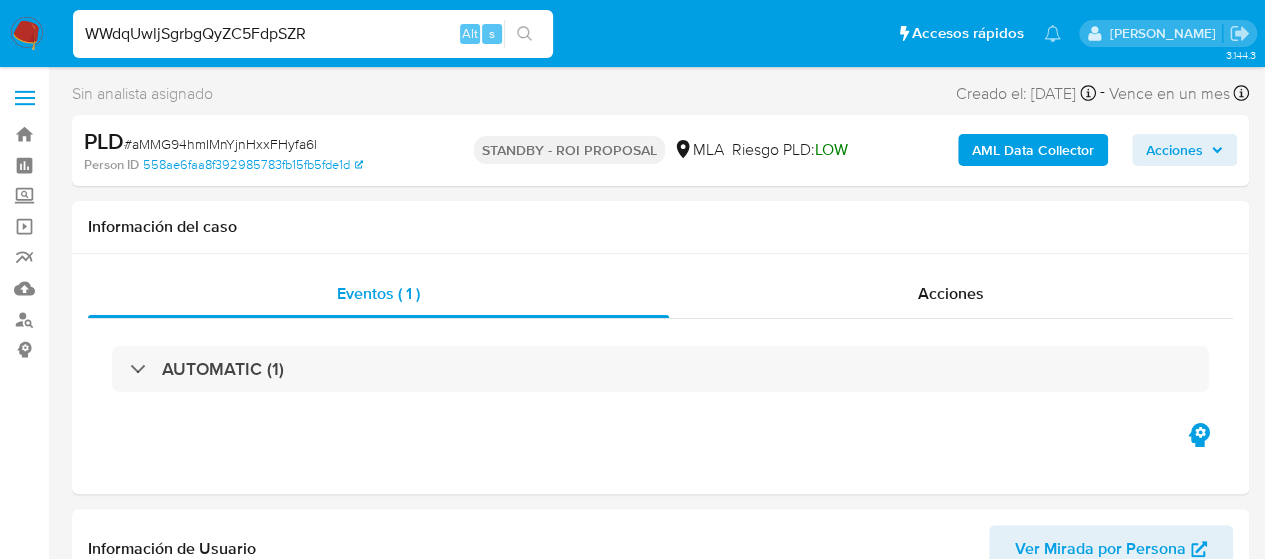 type on "WWdqUwljSgrbgQyZC5FdpSZR" 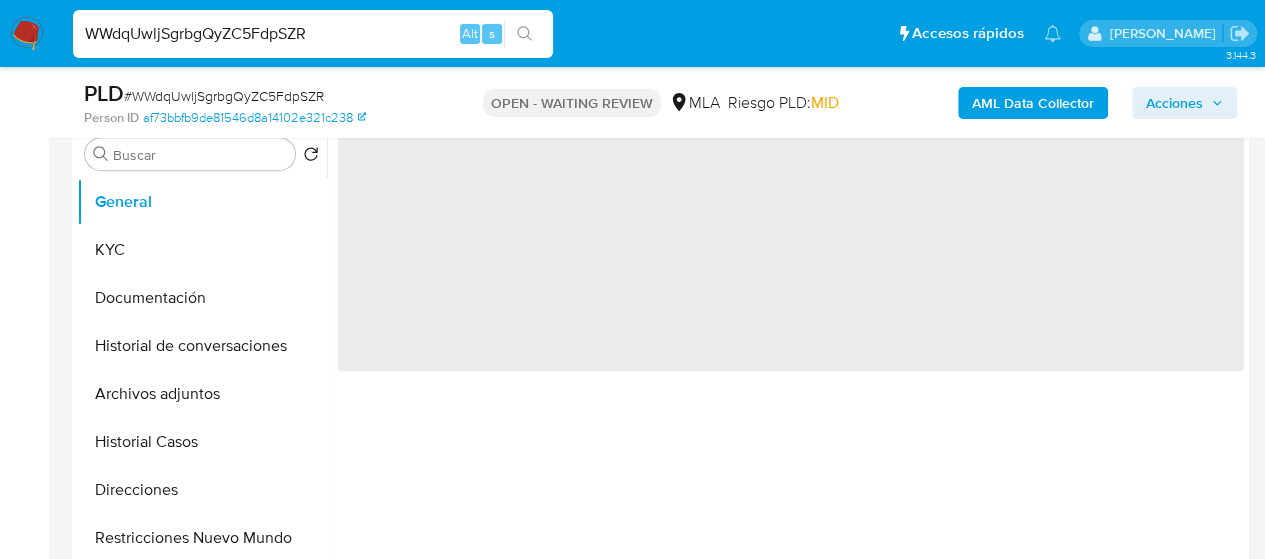 scroll, scrollTop: 700, scrollLeft: 0, axis: vertical 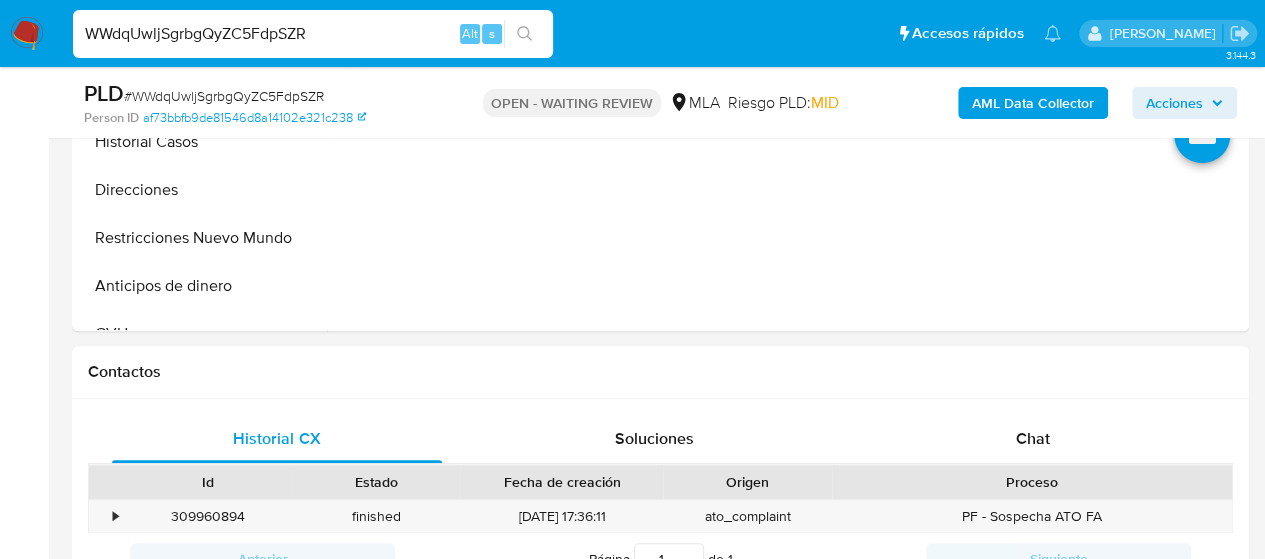 drag, startPoint x: 1046, startPoint y: 419, endPoint x: 1279, endPoint y: 301, distance: 261.17618 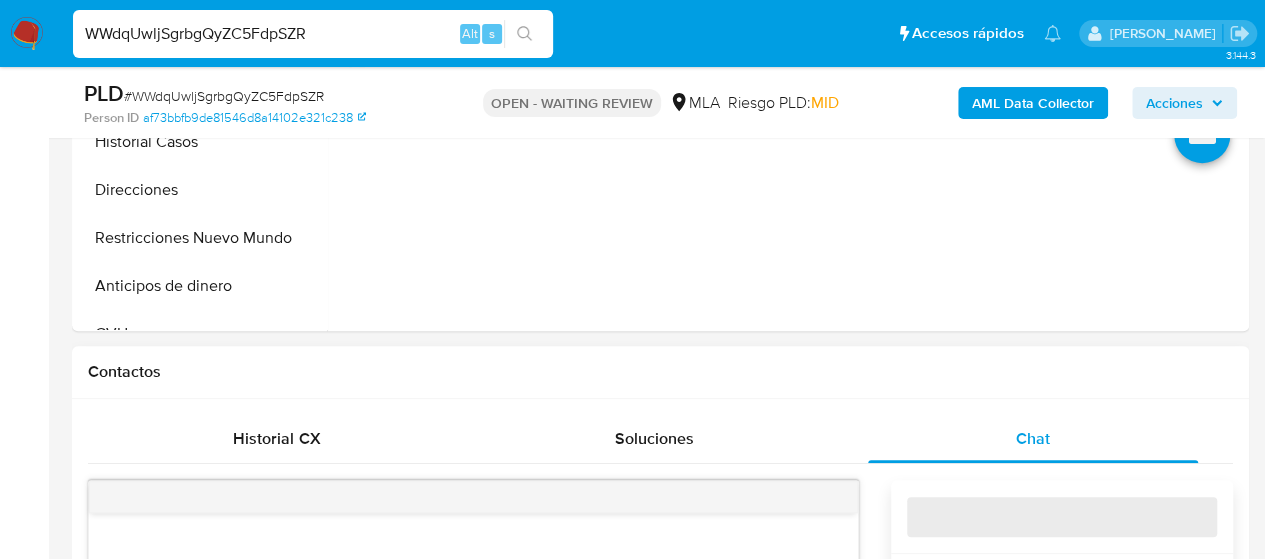 scroll, scrollTop: 1000, scrollLeft: 0, axis: vertical 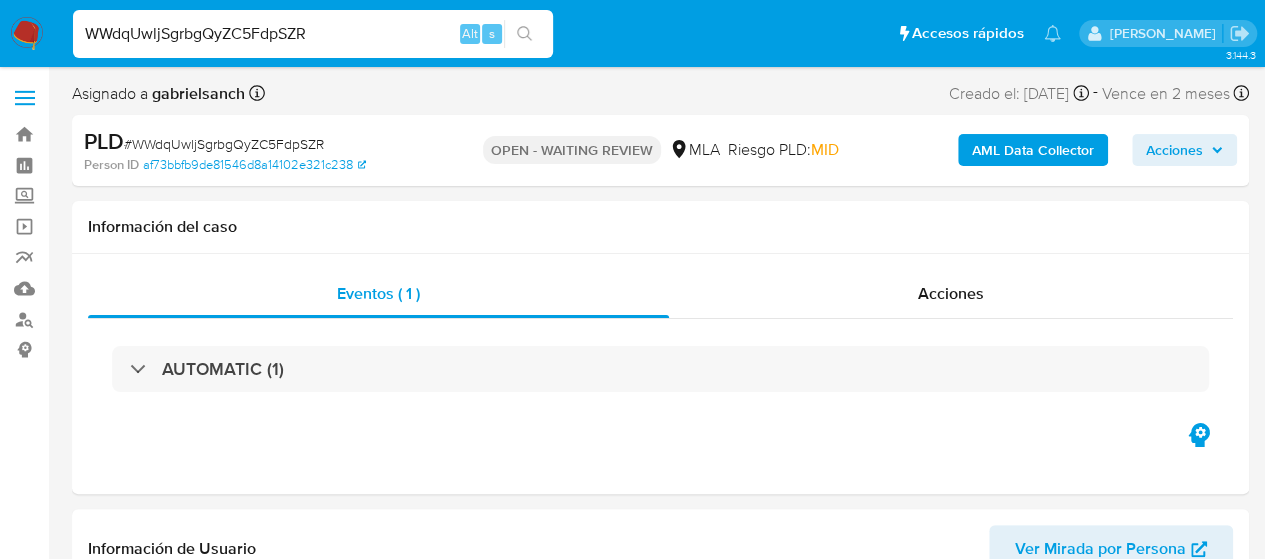 click on "WWdqUwljSgrbgQyZC5FdpSZR" at bounding box center (313, 34) 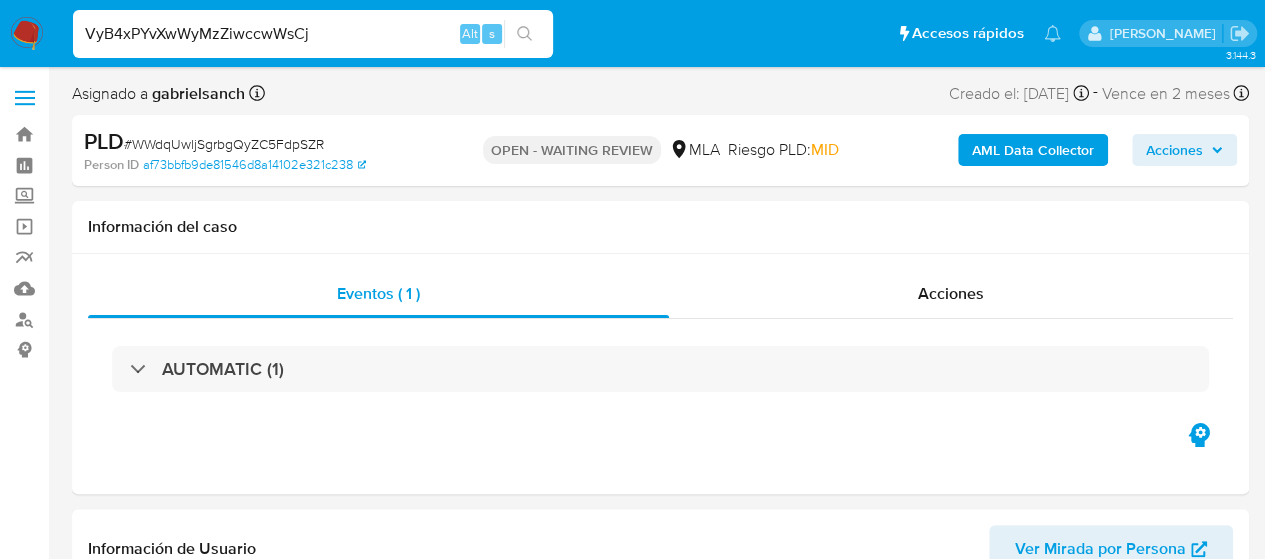 type on "VyB4xPYvXwWyMzZiwccwWsCj" 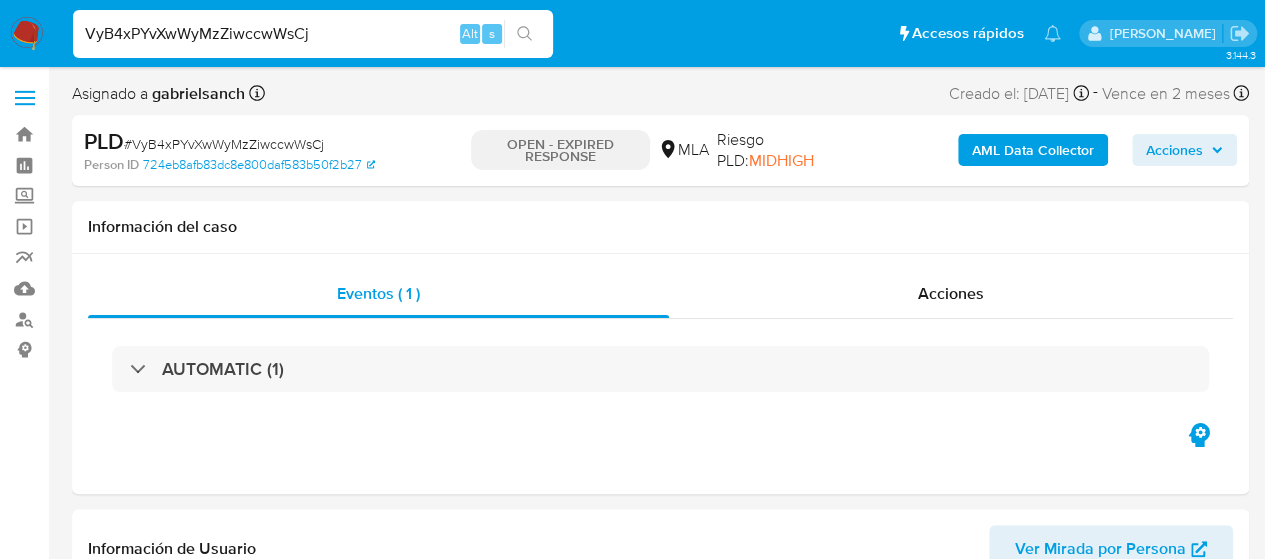 select on "10" 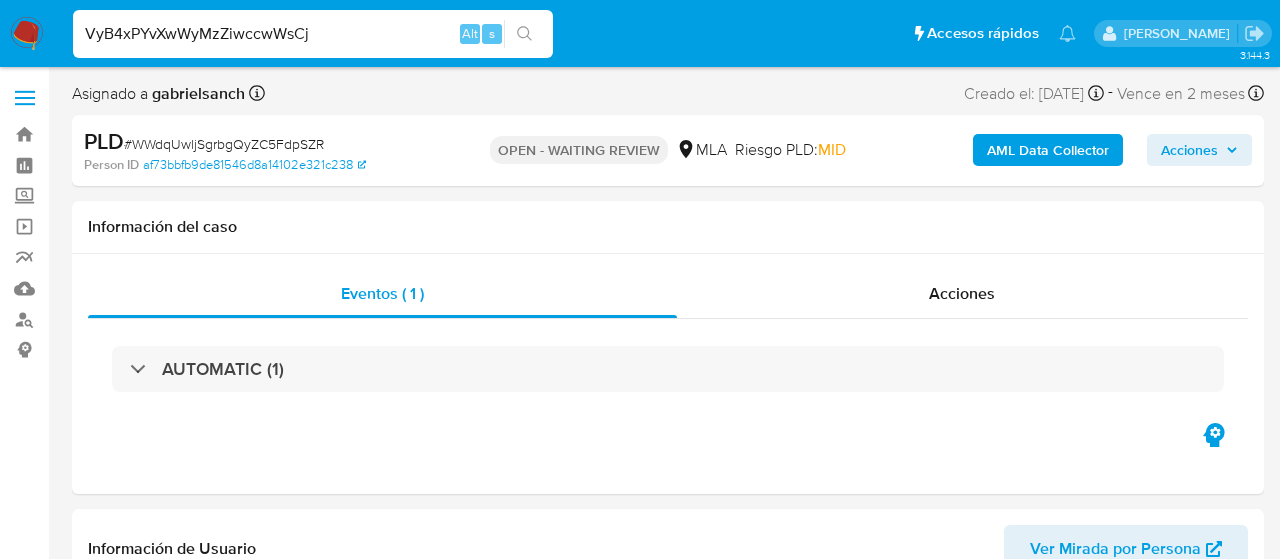 select on "10" 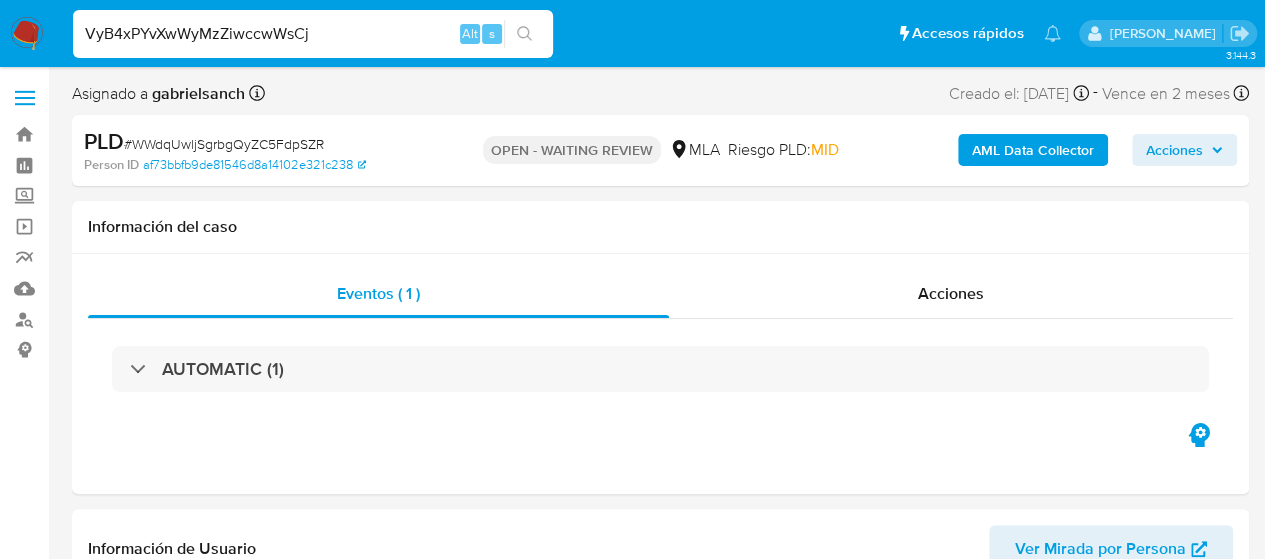 click on "VyB4xPYvXwWyMzZiwccwWsCj" at bounding box center [313, 34] 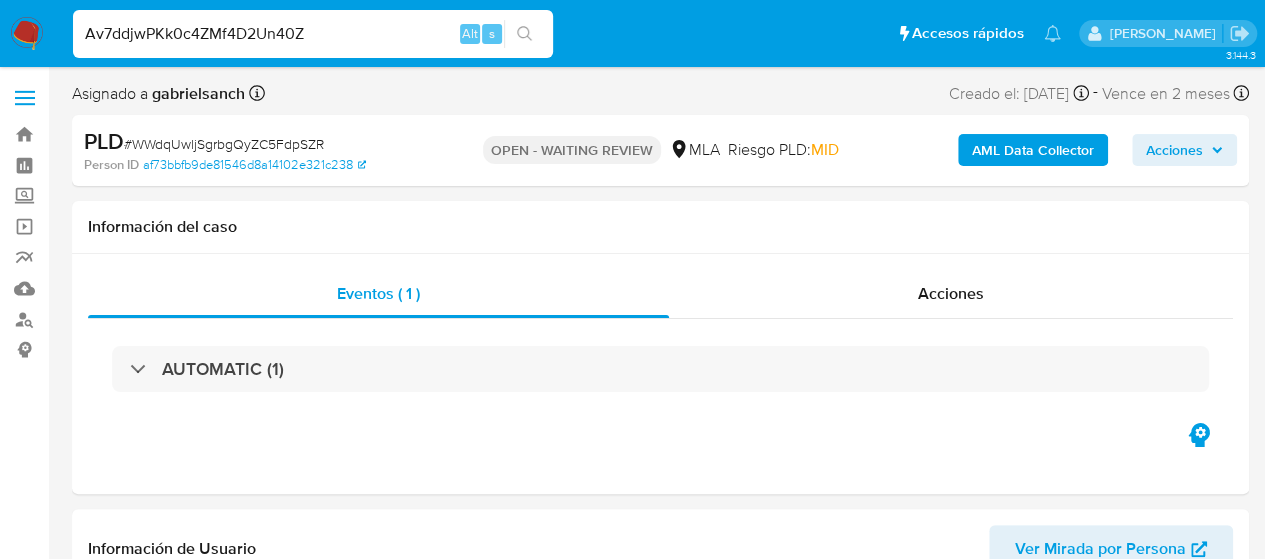 type on "Av7ddjwPKk0c4ZMf4D2Un40Z" 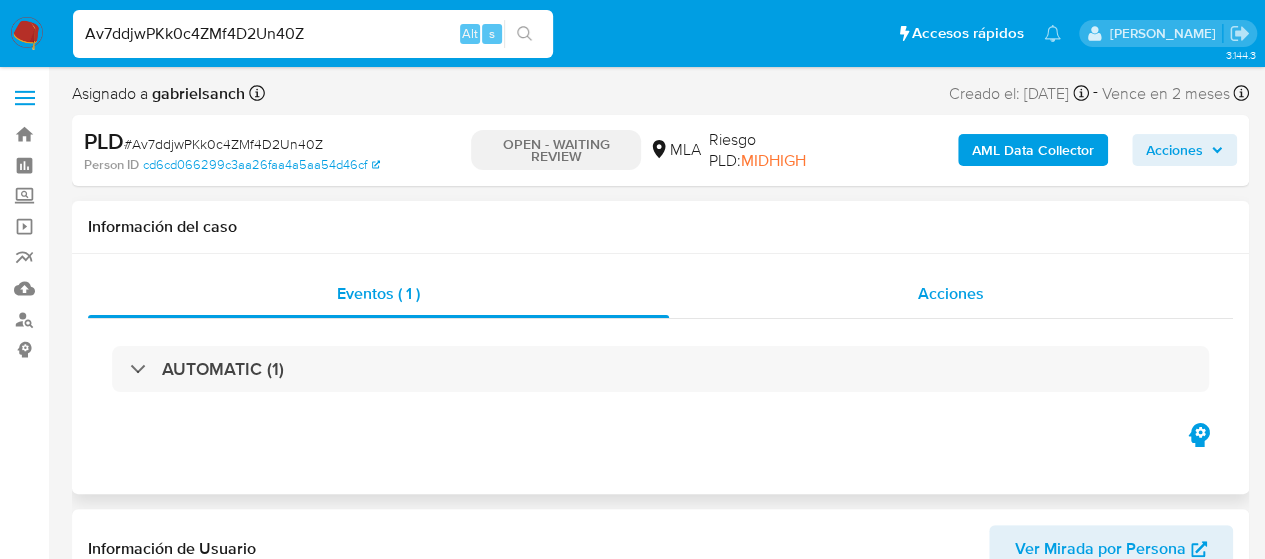 select on "10" 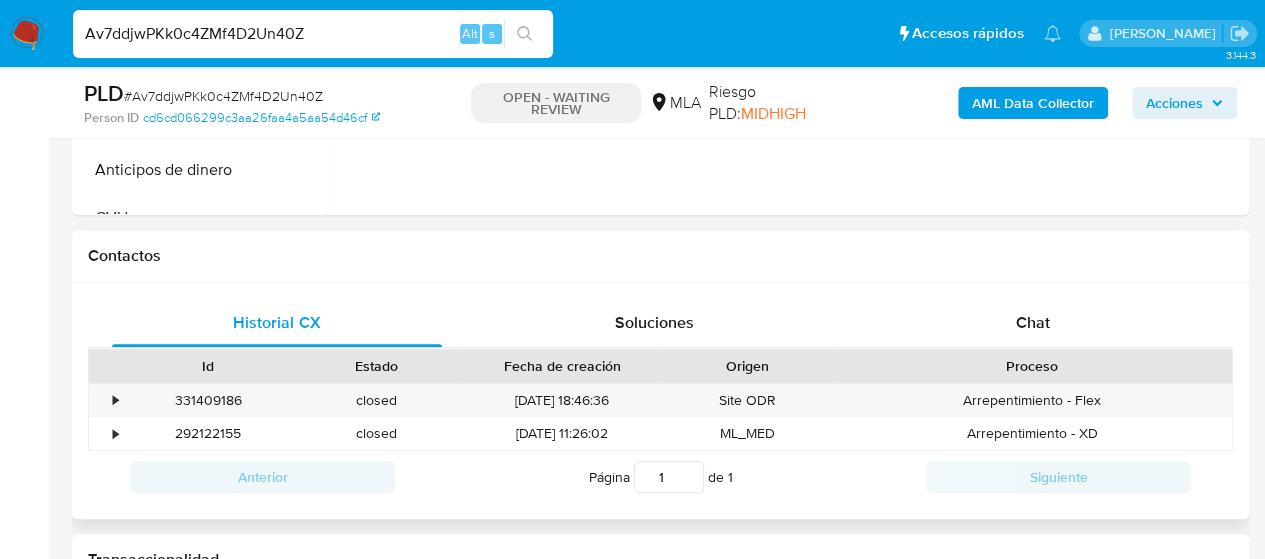 scroll, scrollTop: 900, scrollLeft: 0, axis: vertical 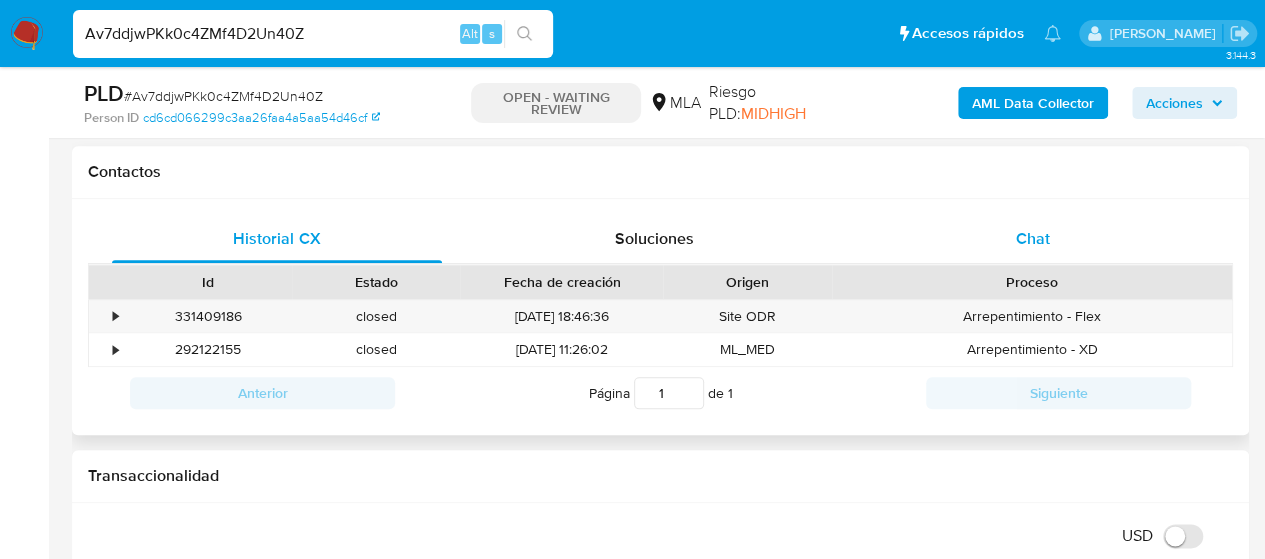 click on "Chat" at bounding box center [1033, 239] 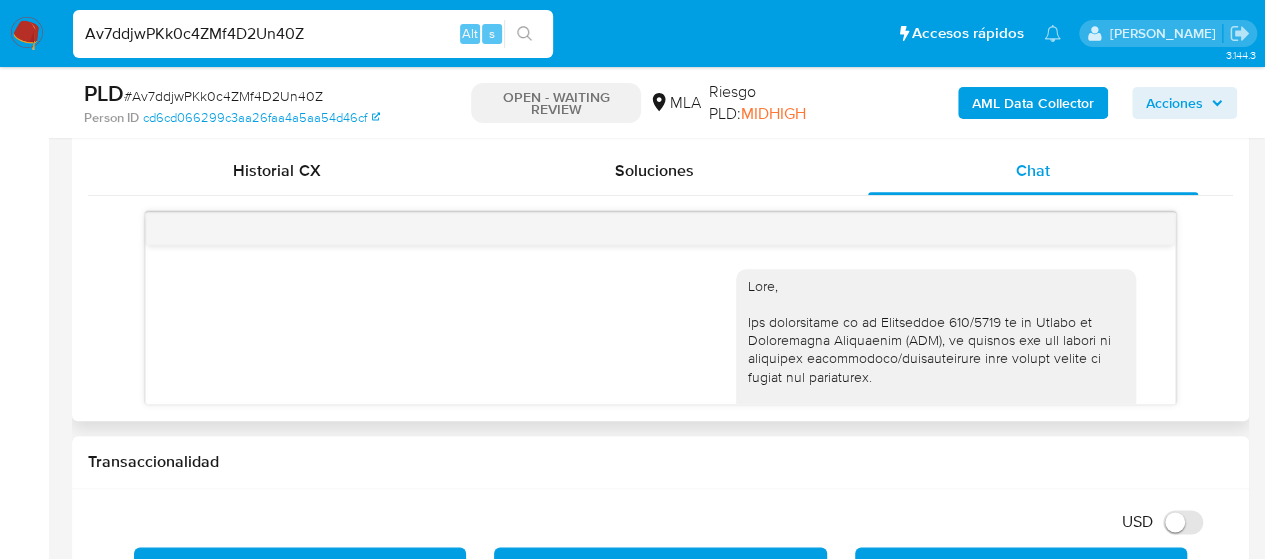 scroll, scrollTop: 1000, scrollLeft: 0, axis: vertical 